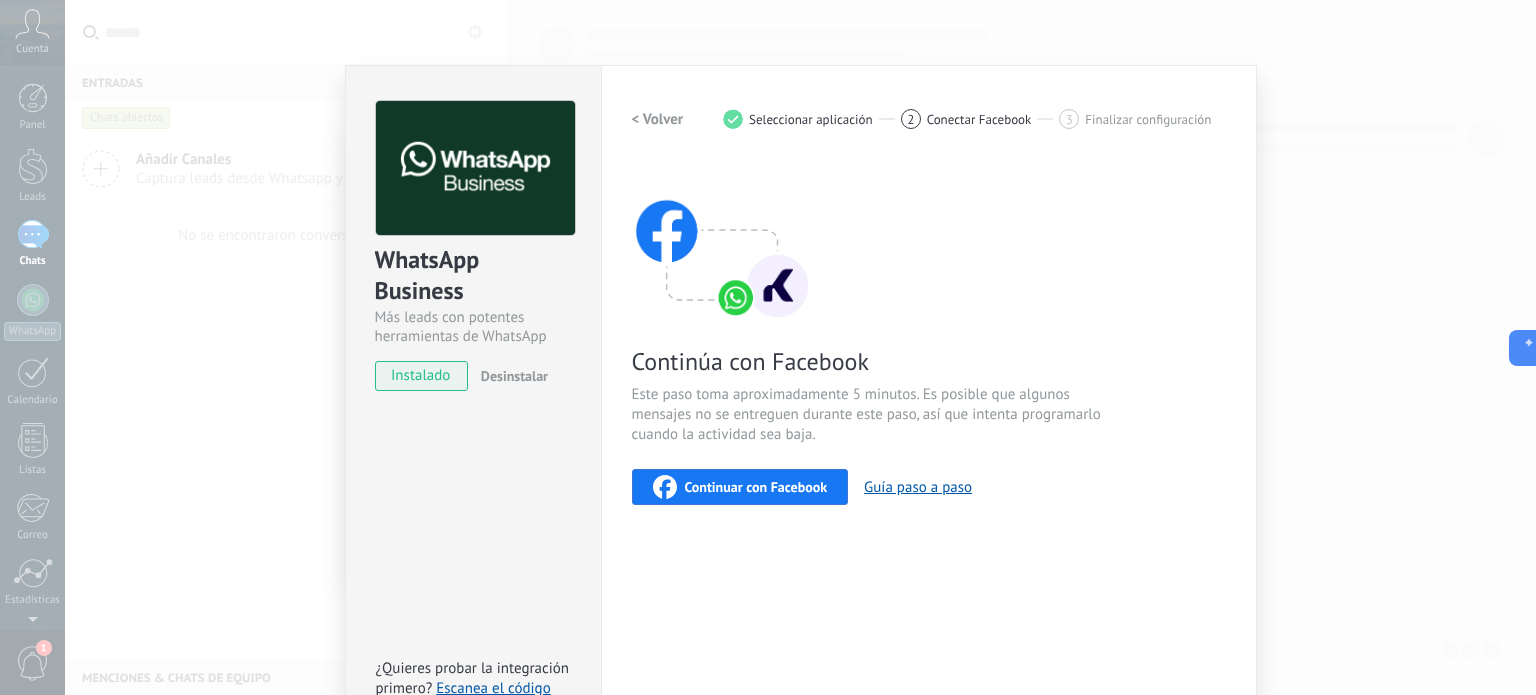 scroll, scrollTop: 0, scrollLeft: 0, axis: both 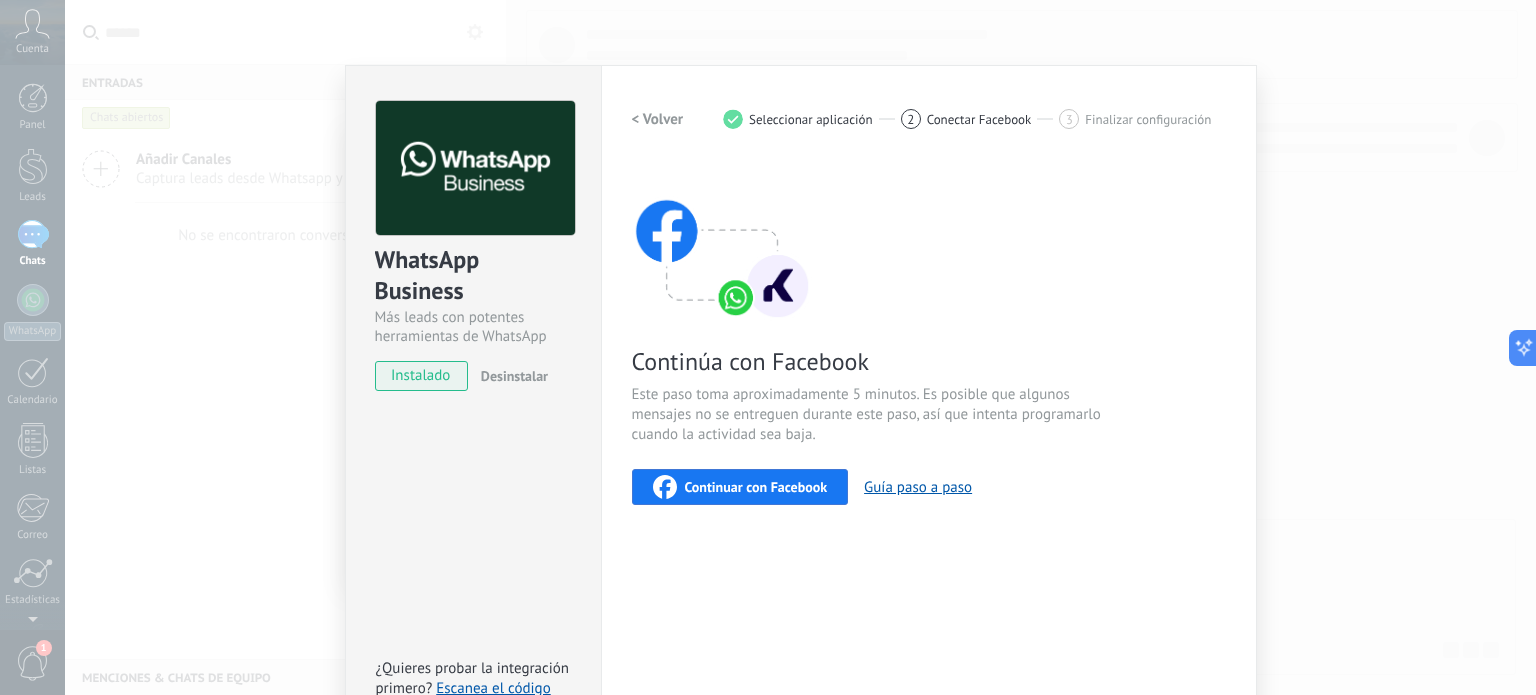 click on "Continuar con Facebook" at bounding box center (756, 487) 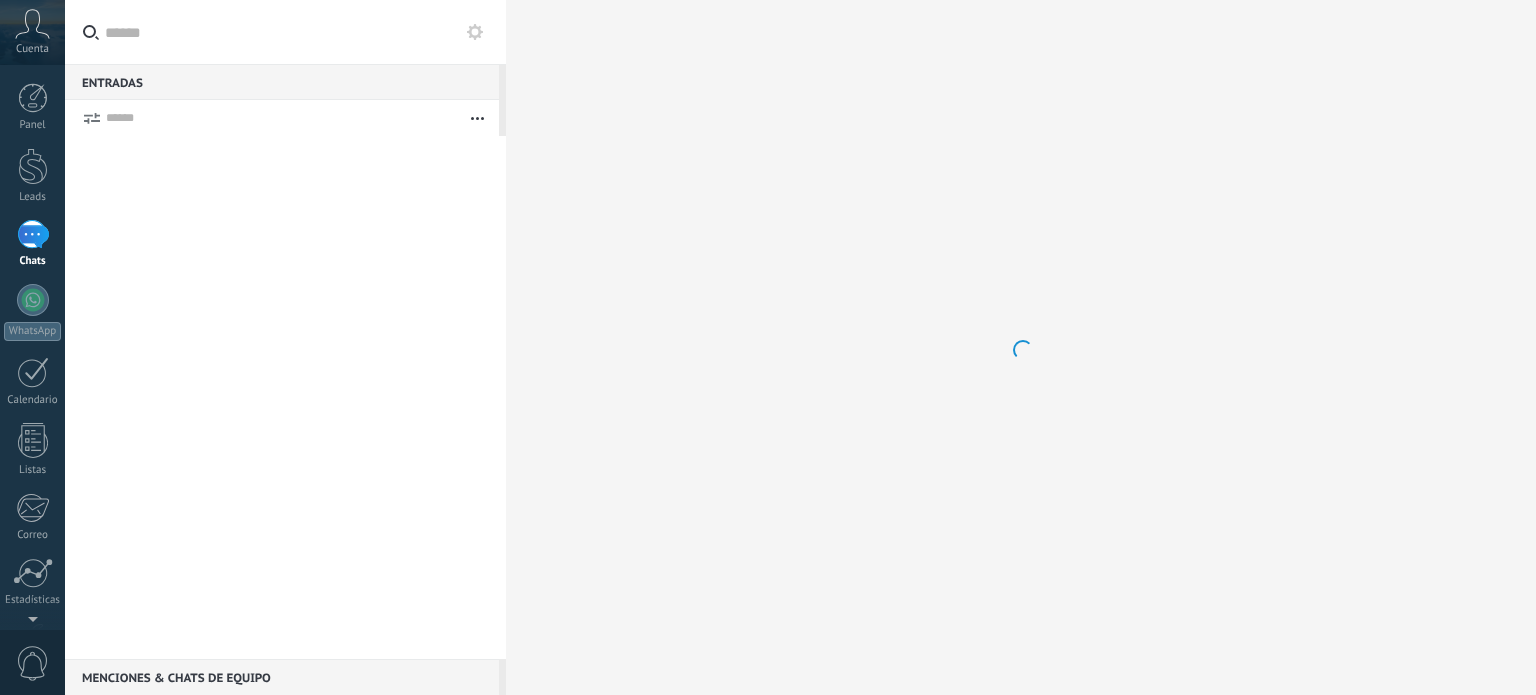 scroll, scrollTop: 0, scrollLeft: 0, axis: both 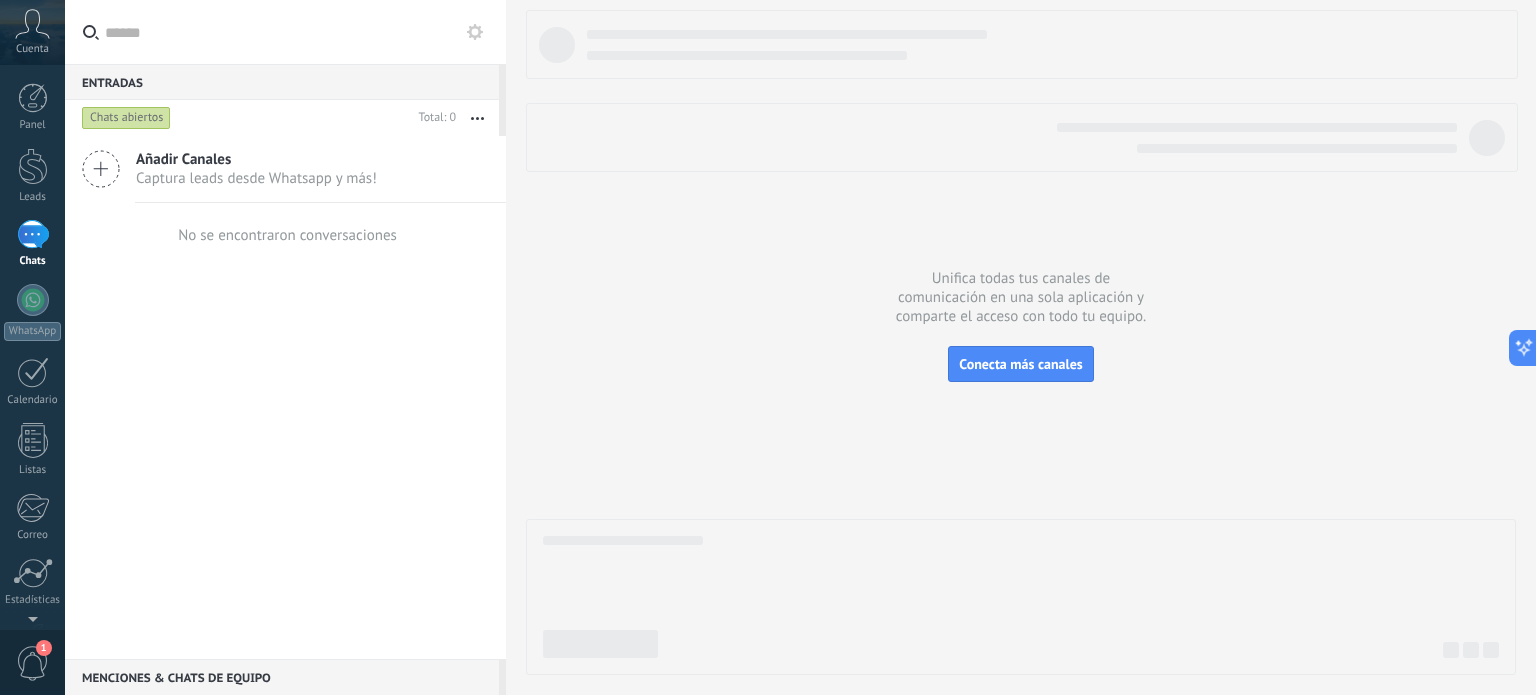 click on "1" at bounding box center [33, 663] 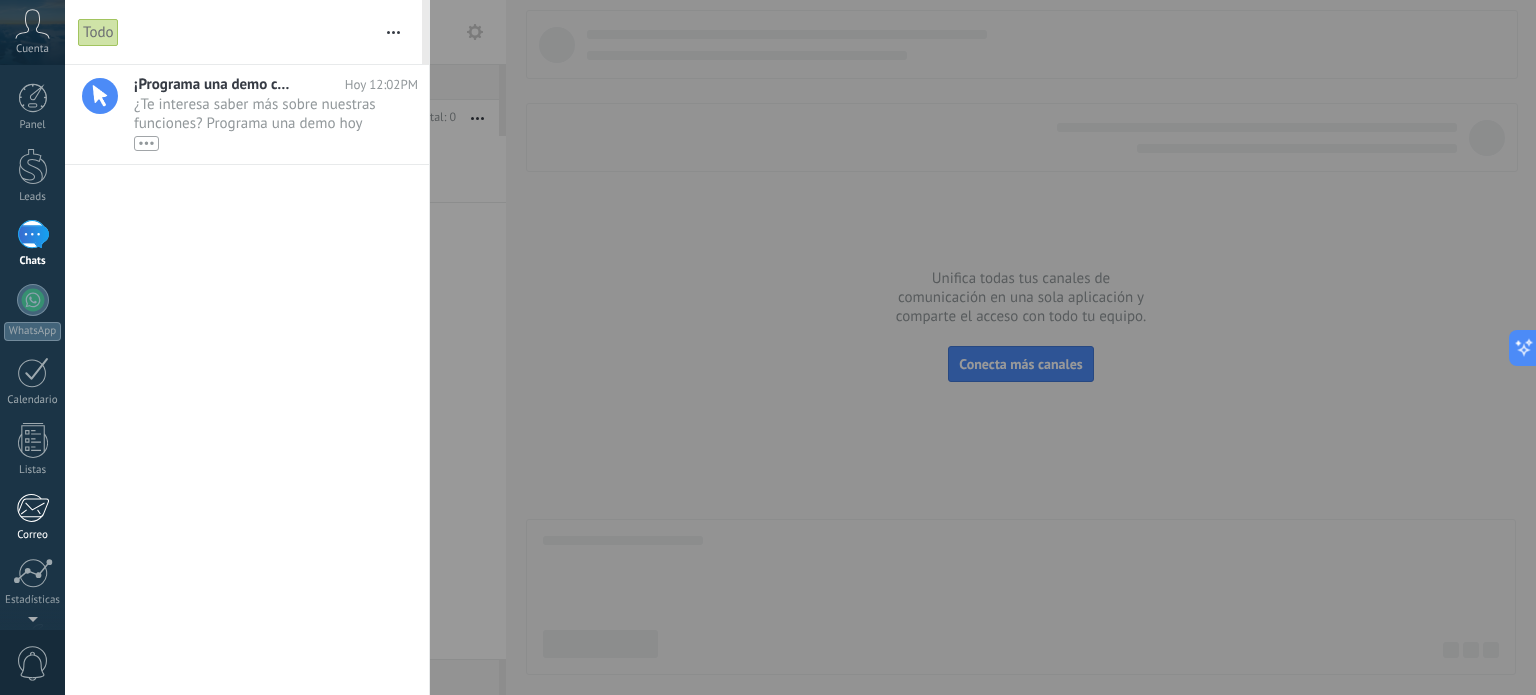 scroll, scrollTop: 12, scrollLeft: 0, axis: vertical 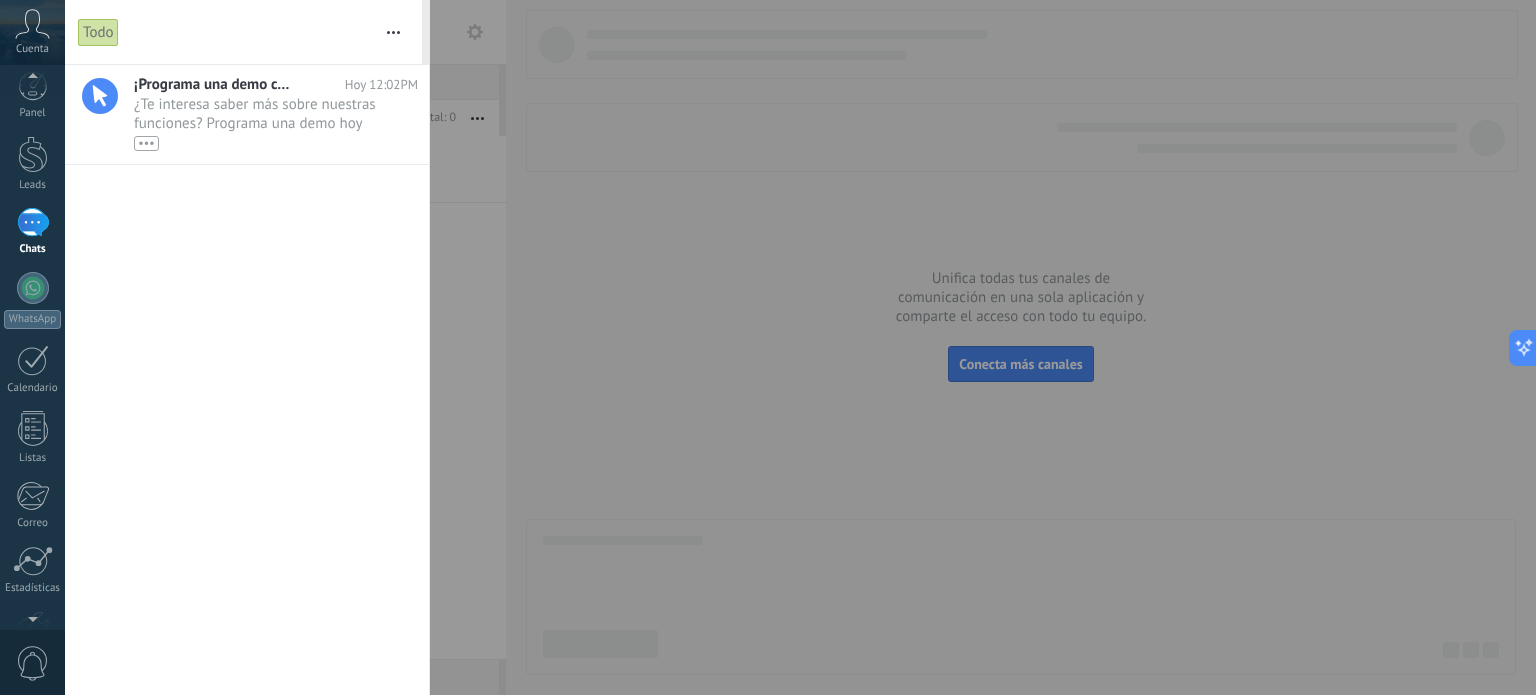 click at bounding box center (33, 222) 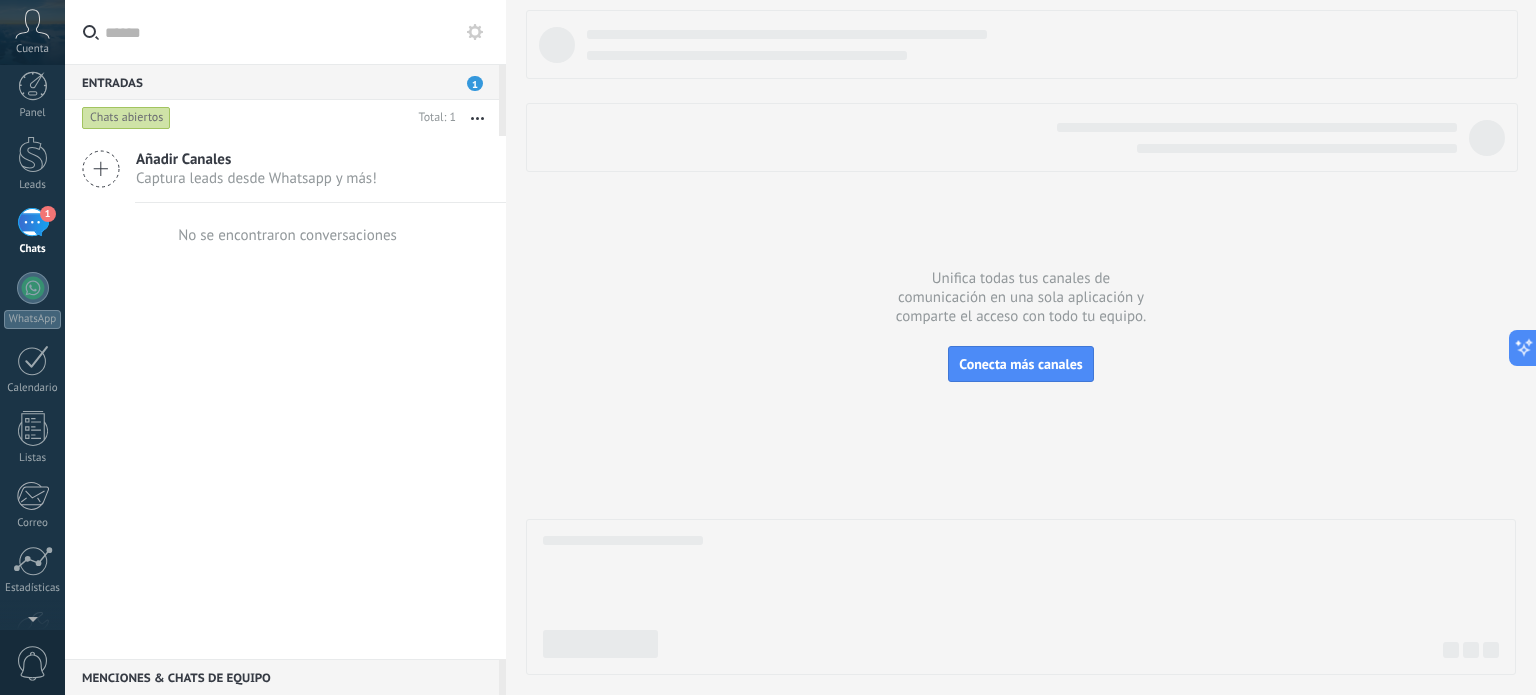 scroll, scrollTop: 0, scrollLeft: 0, axis: both 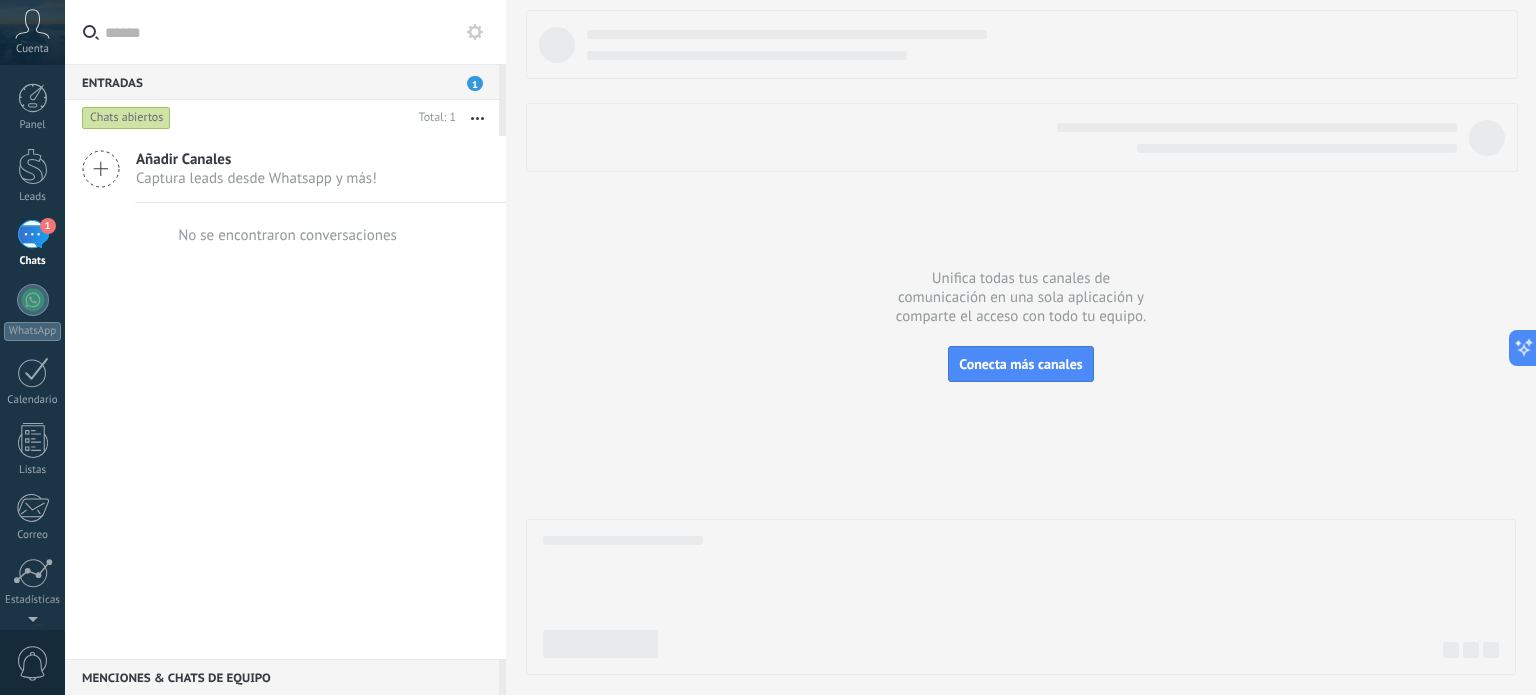 click on "Entradas 1" at bounding box center [282, 82] 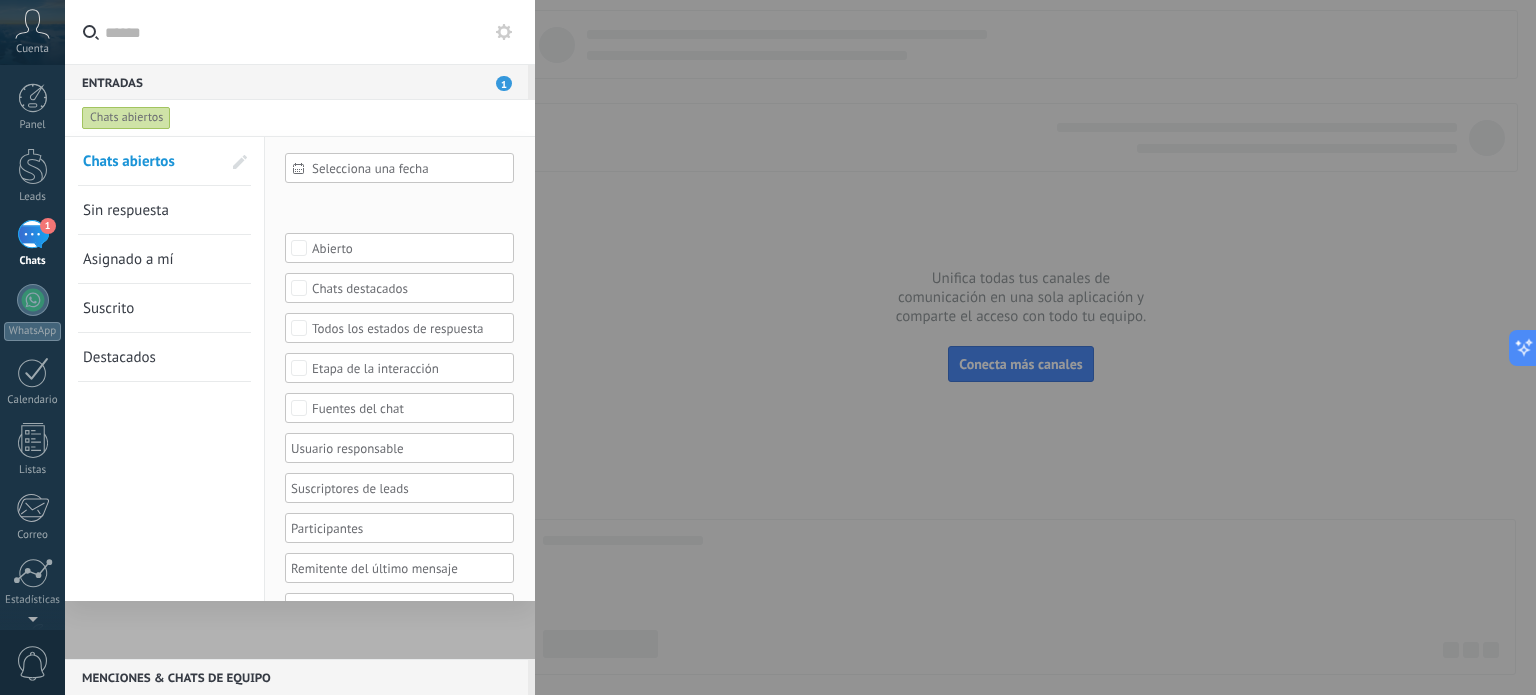 click on "Chats abiertos" at bounding box center [126, 118] 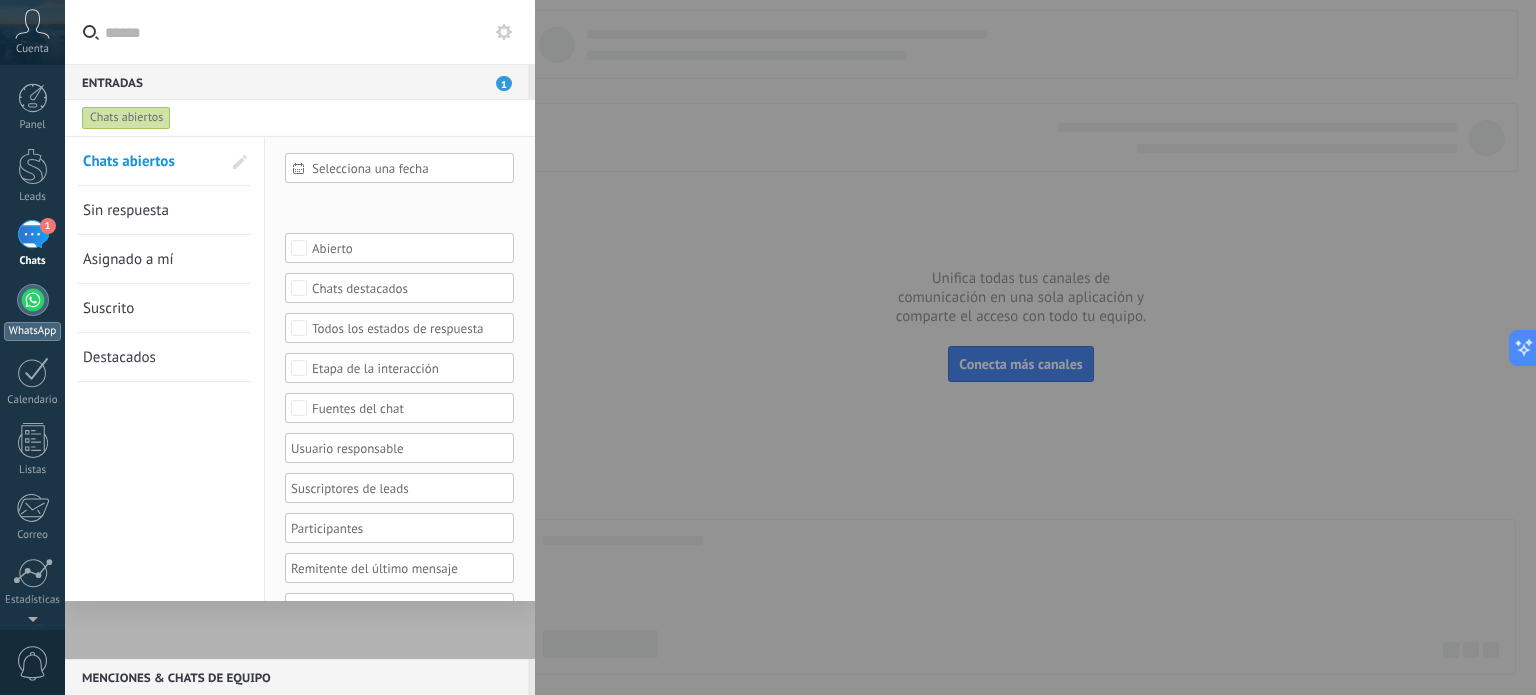 click at bounding box center (33, 300) 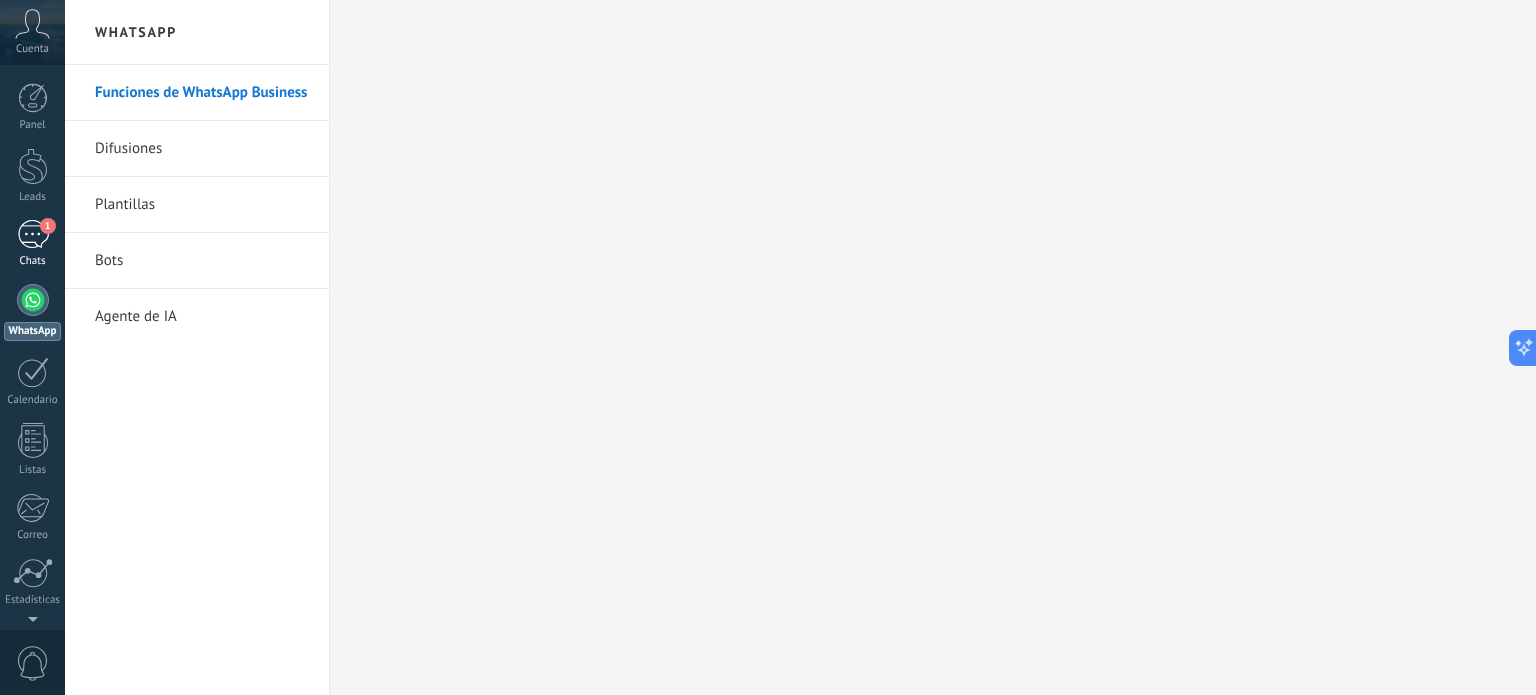 click on "1" at bounding box center [33, 234] 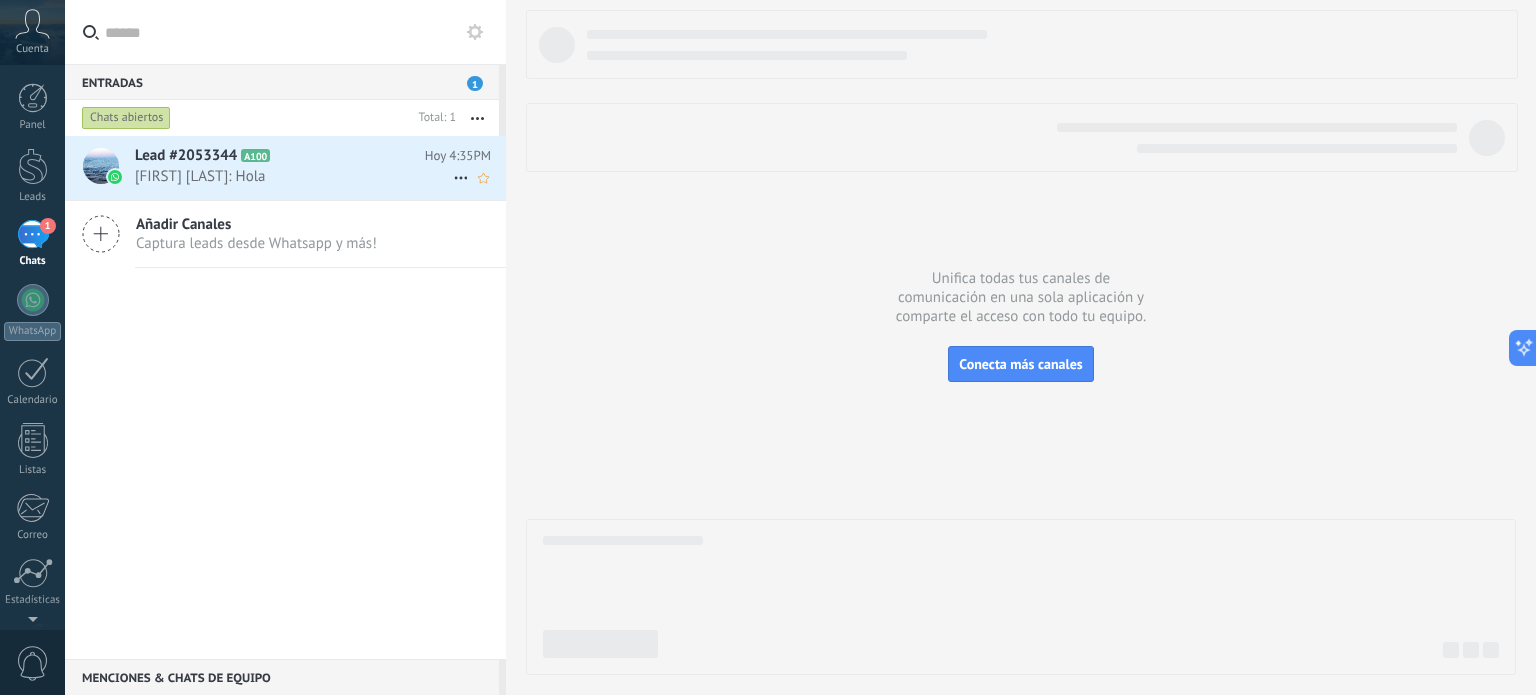 click on "[FIRST] [LAST]: Hola" at bounding box center (294, 176) 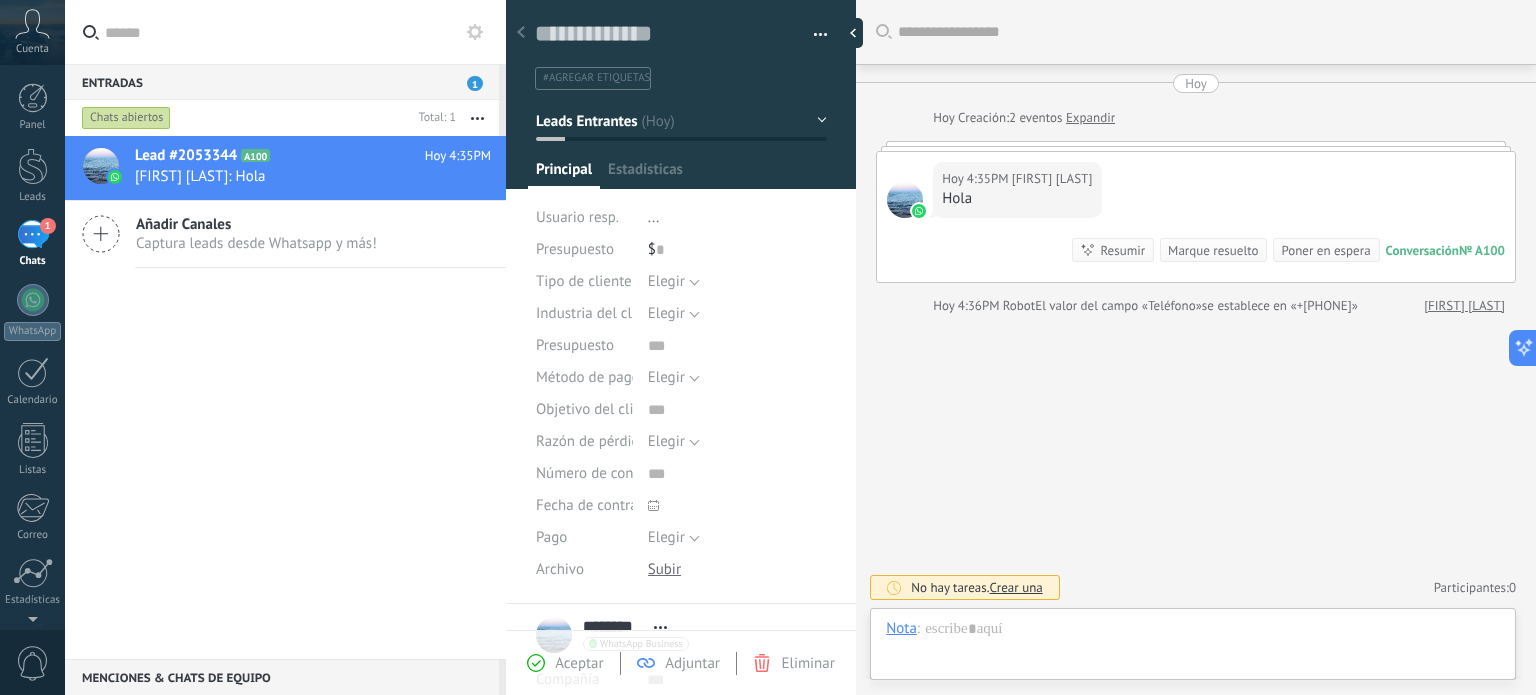 scroll, scrollTop: 29, scrollLeft: 0, axis: vertical 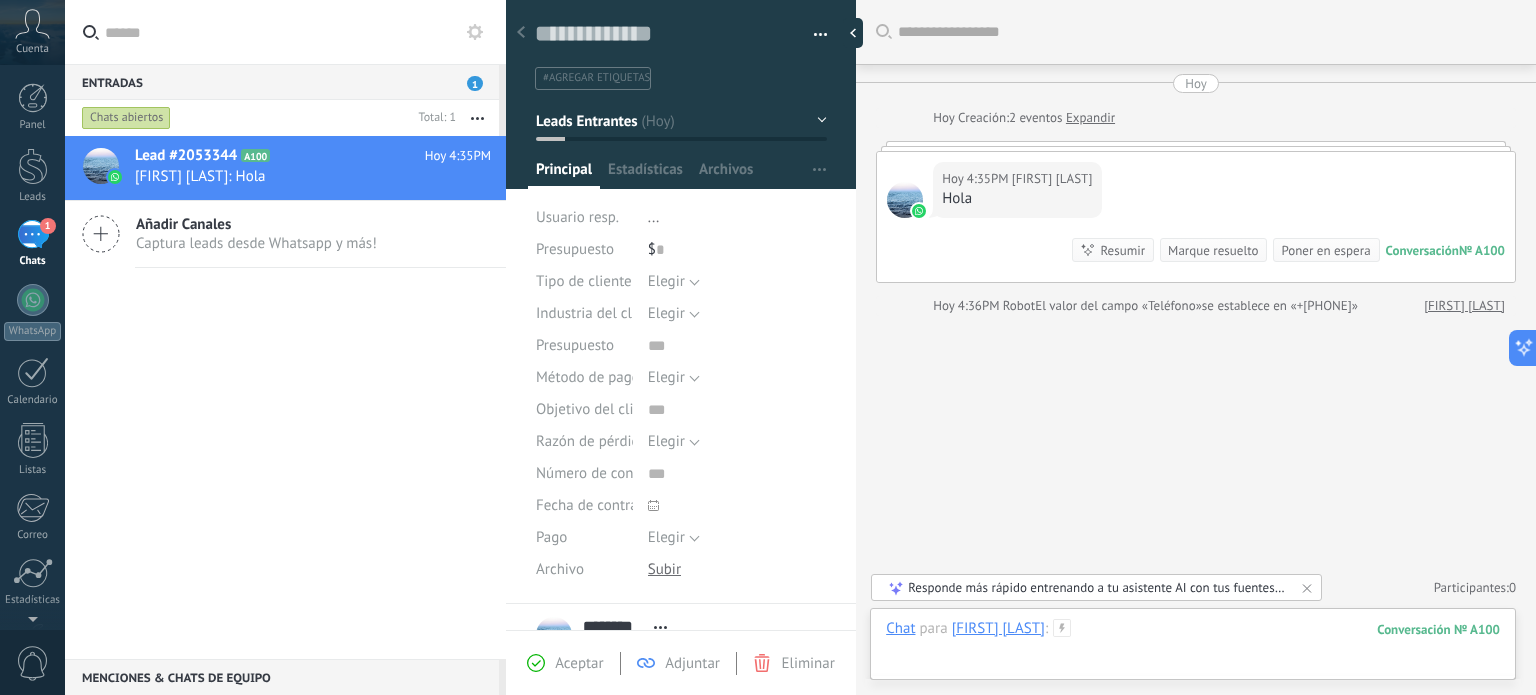 click at bounding box center (1193, 649) 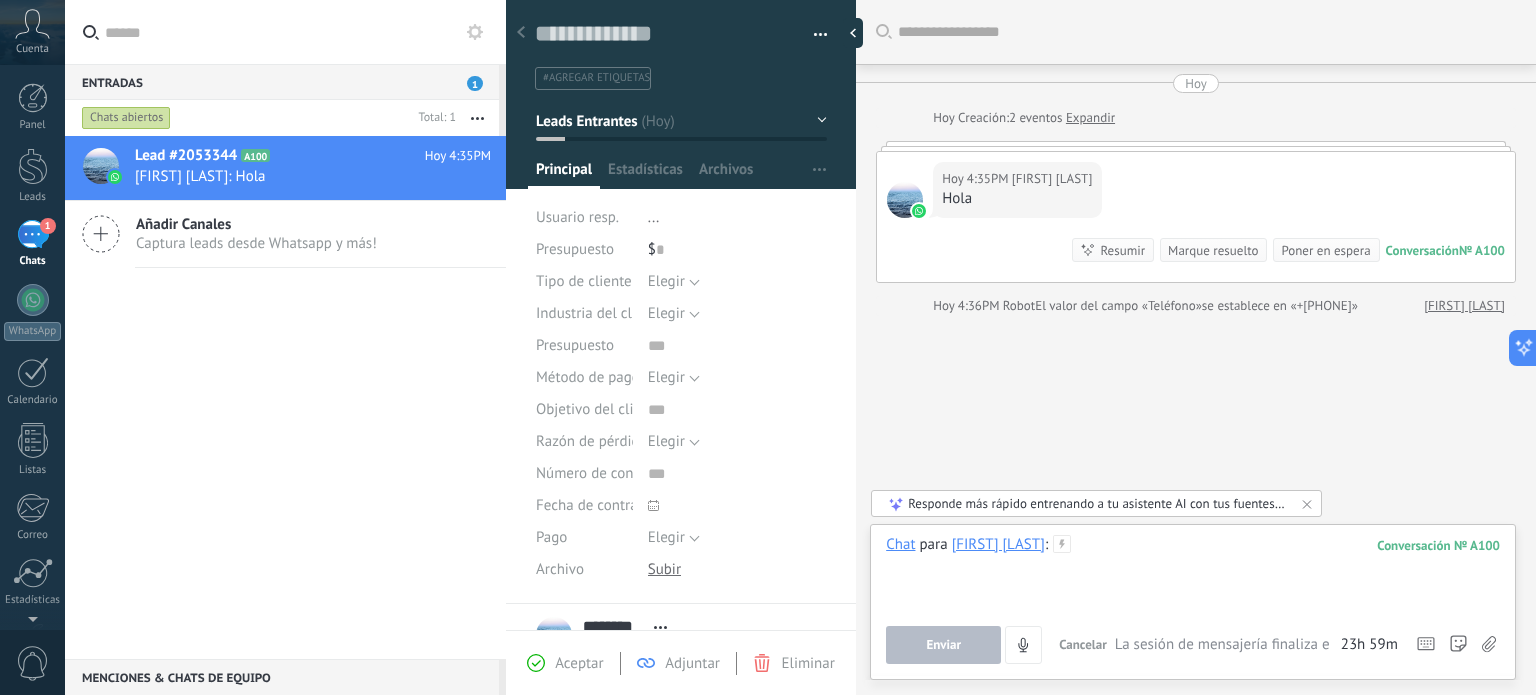 type 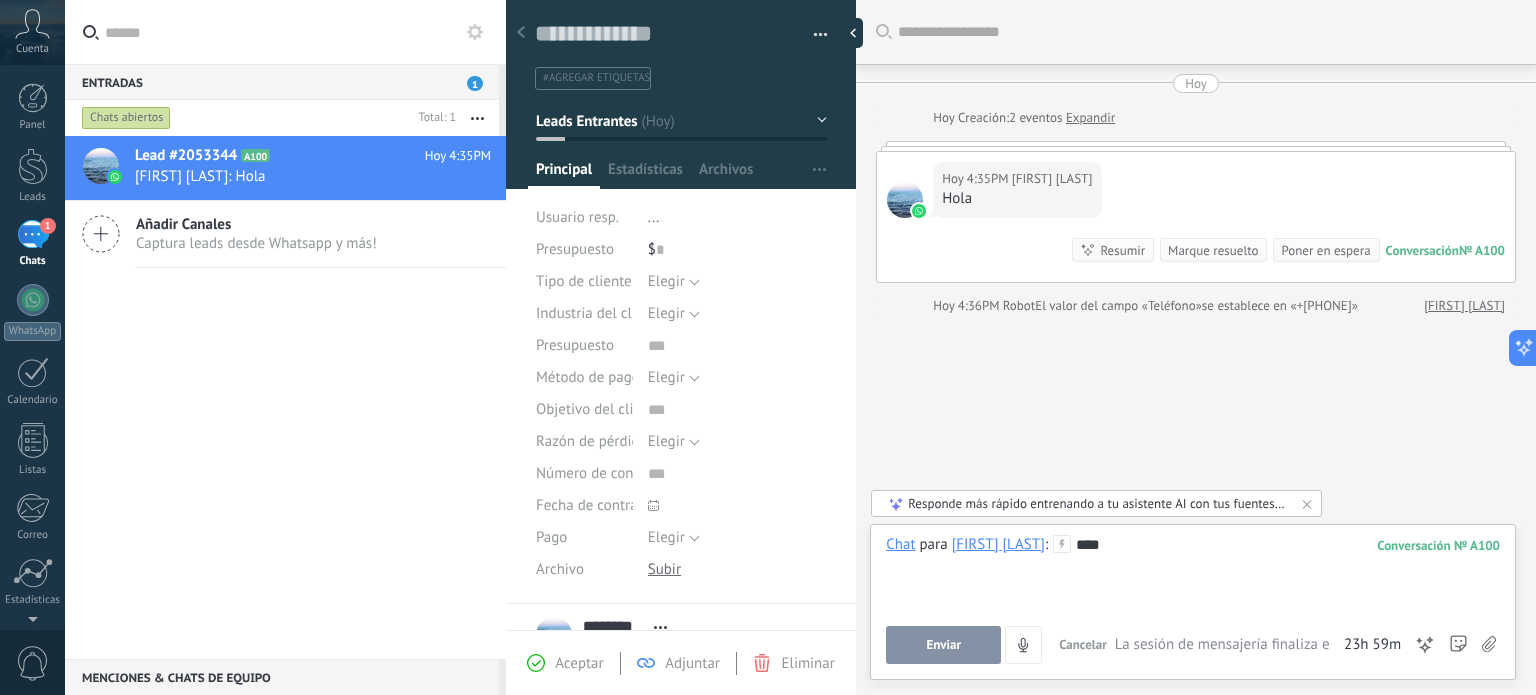 click on "Enviar" at bounding box center (943, 645) 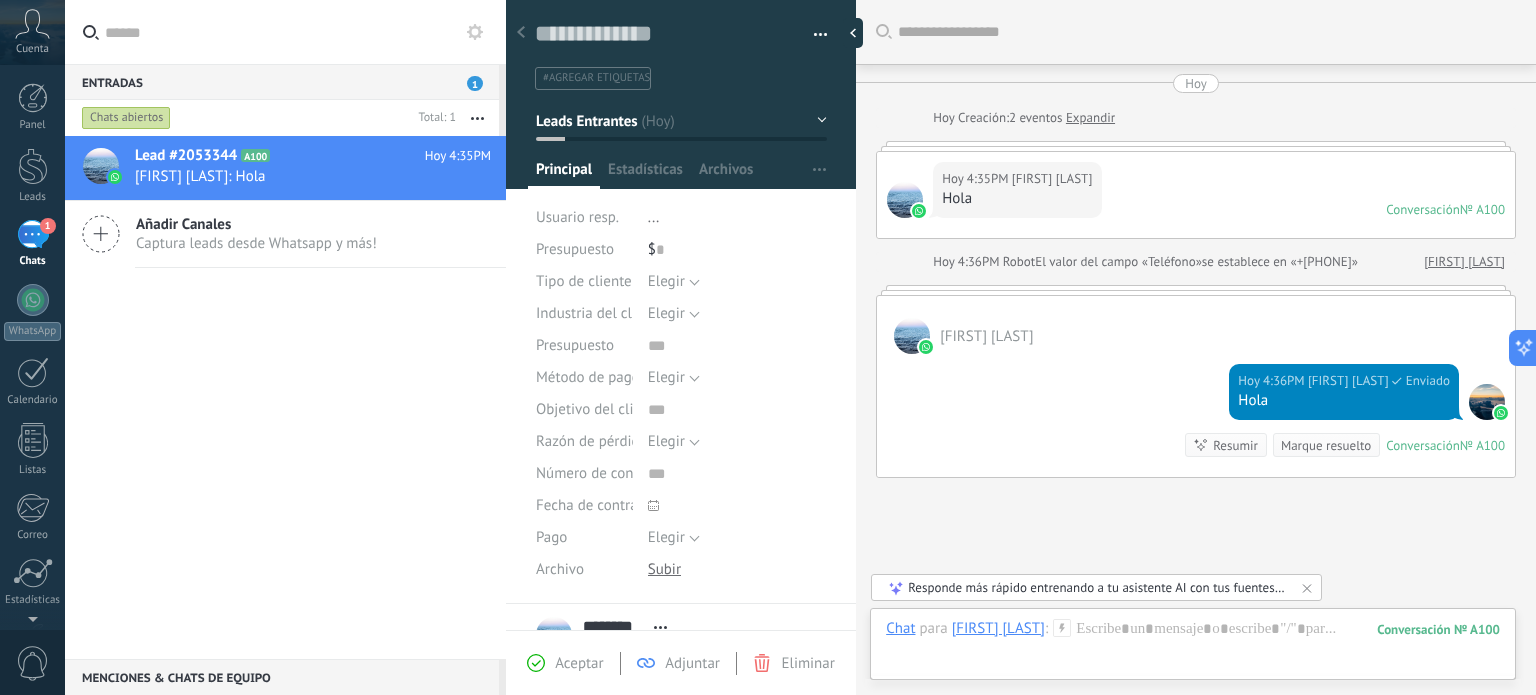scroll, scrollTop: 130, scrollLeft: 0, axis: vertical 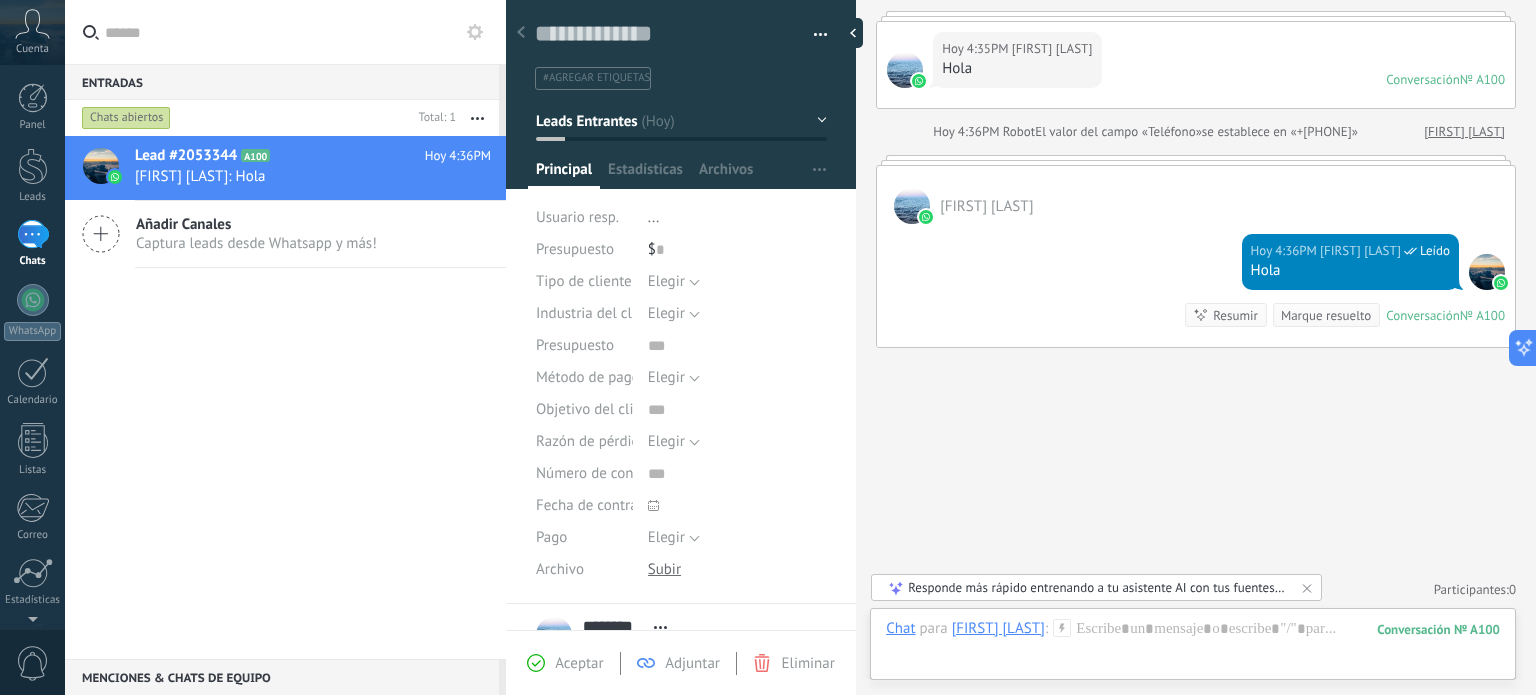 click on "Cuenta" at bounding box center [32, 49] 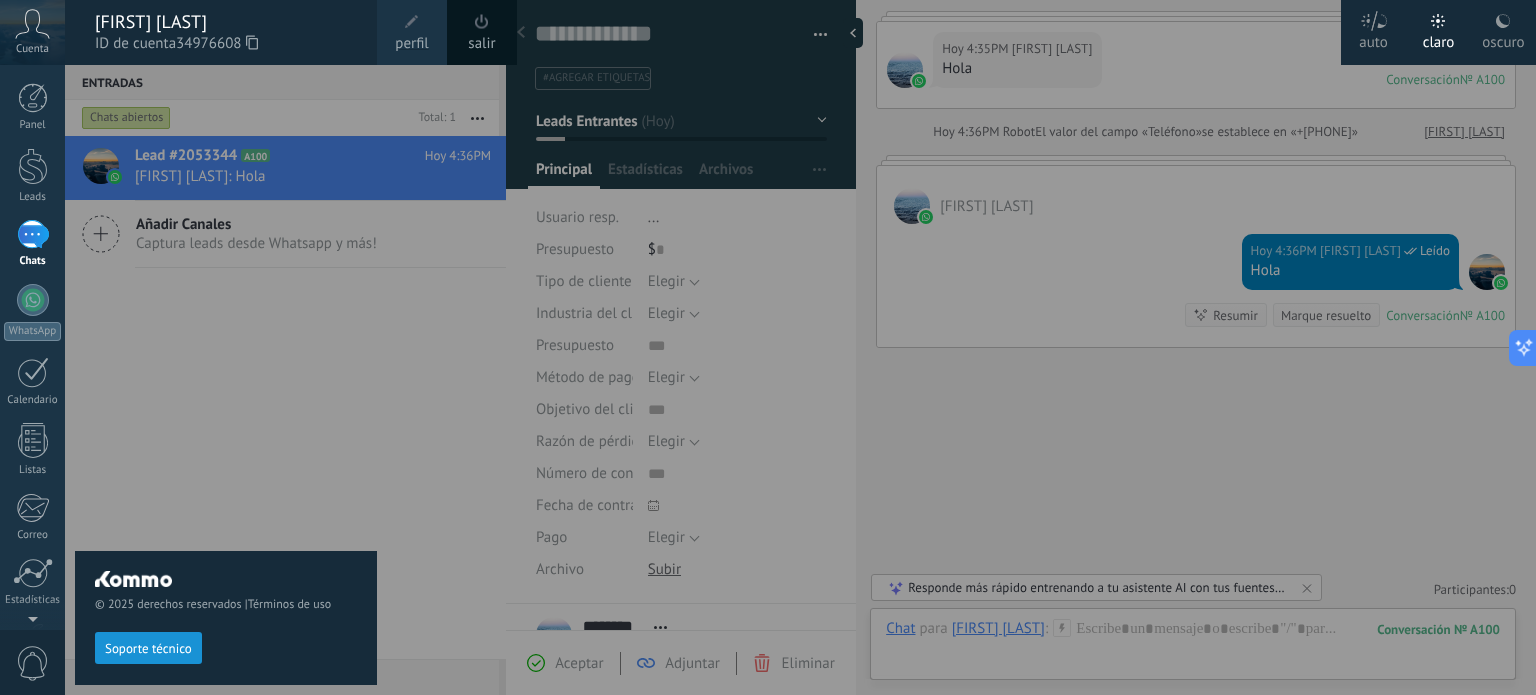 click on "©  2025  derechos reservados |  Términos de uso
Soporte técnico" at bounding box center [226, 380] 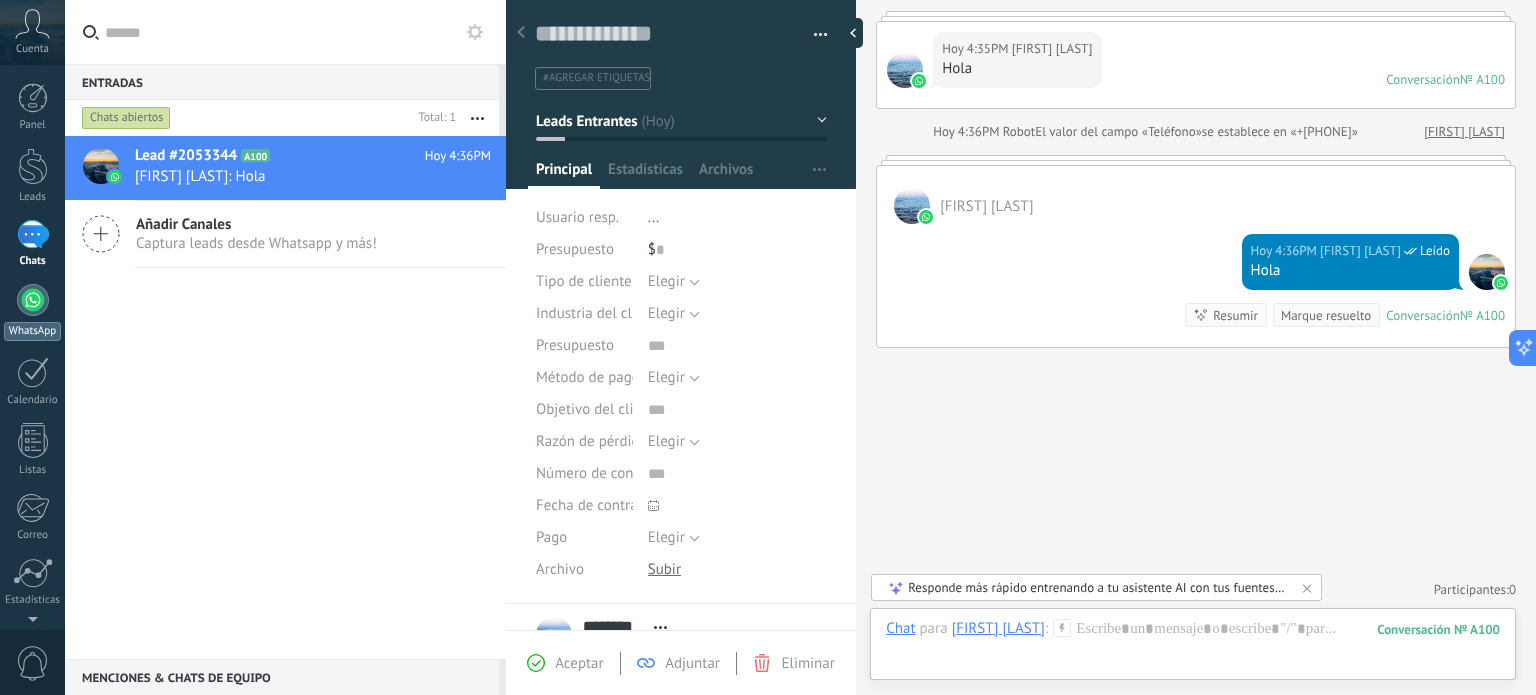 click at bounding box center [33, 300] 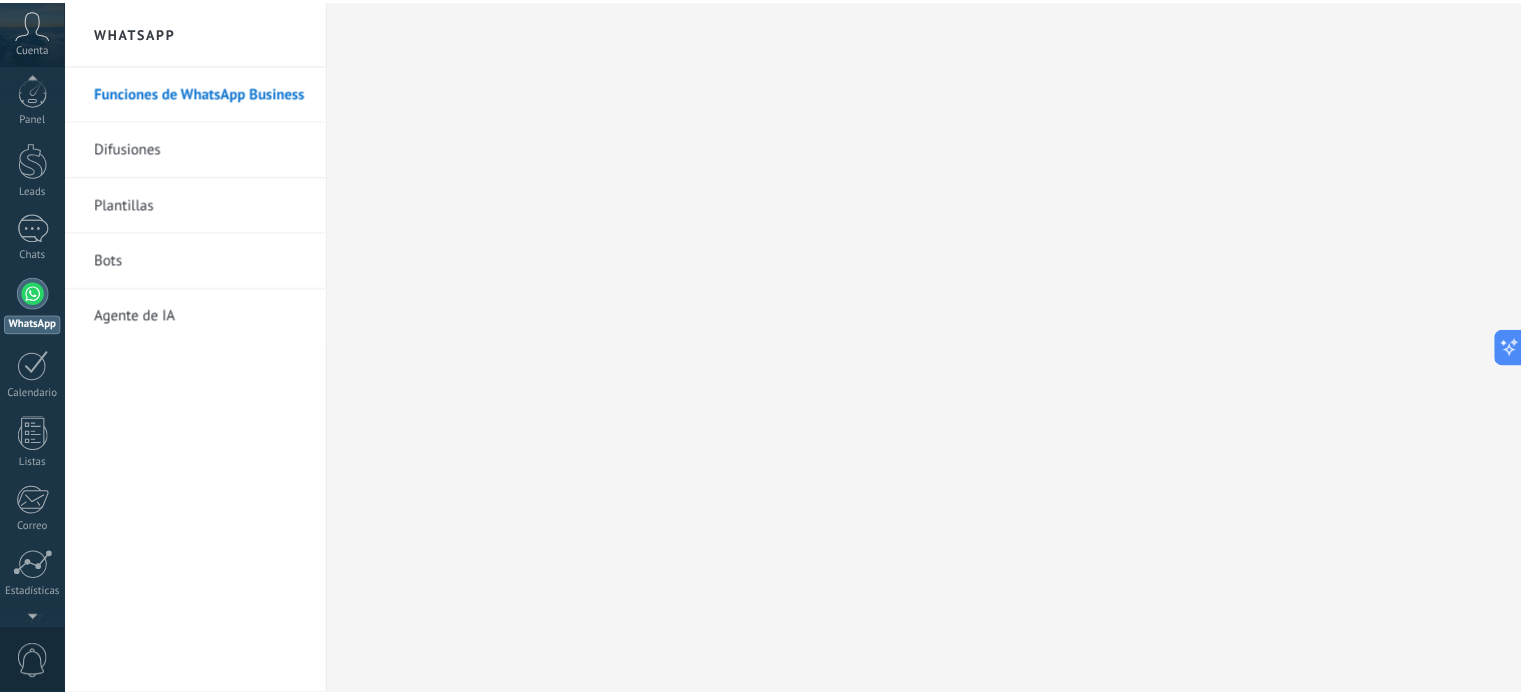scroll, scrollTop: 0, scrollLeft: 0, axis: both 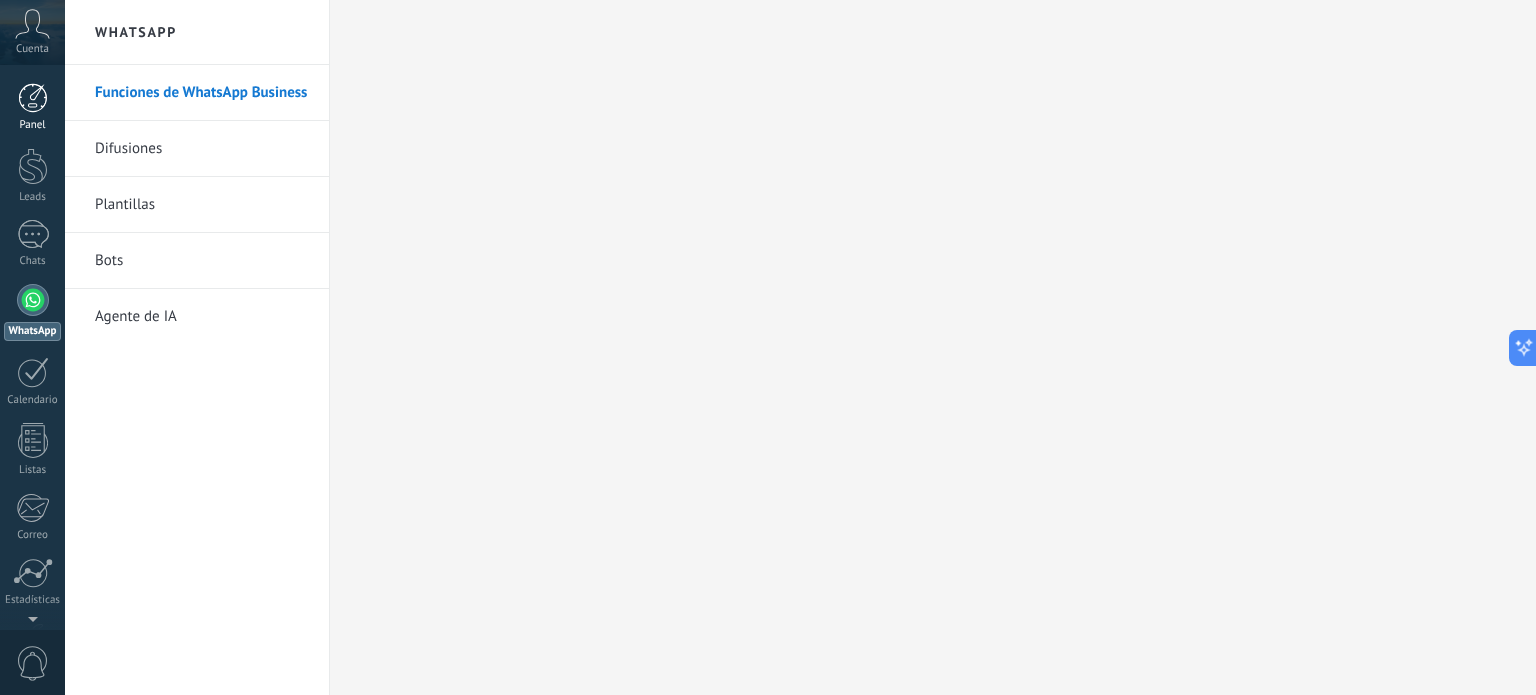 click at bounding box center (33, 98) 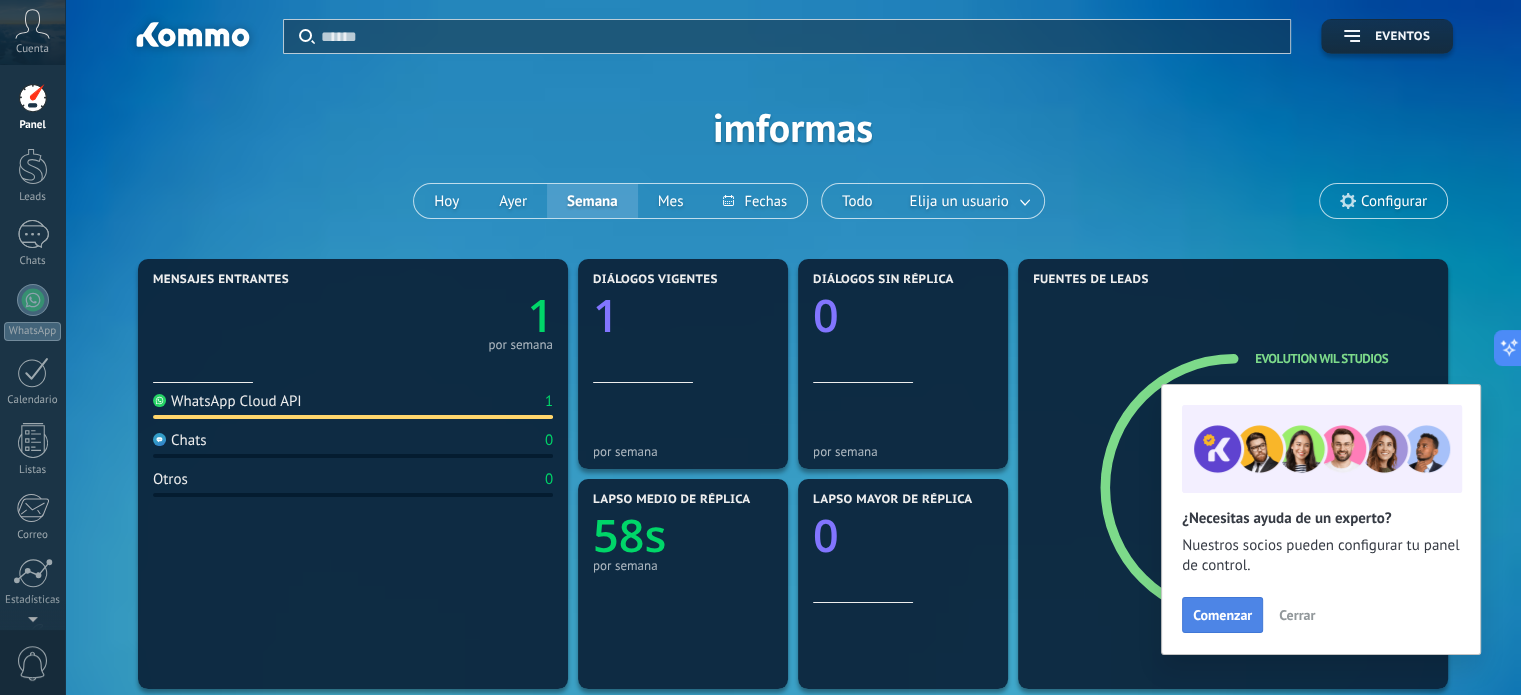 click on "Comenzar" at bounding box center (1222, 615) 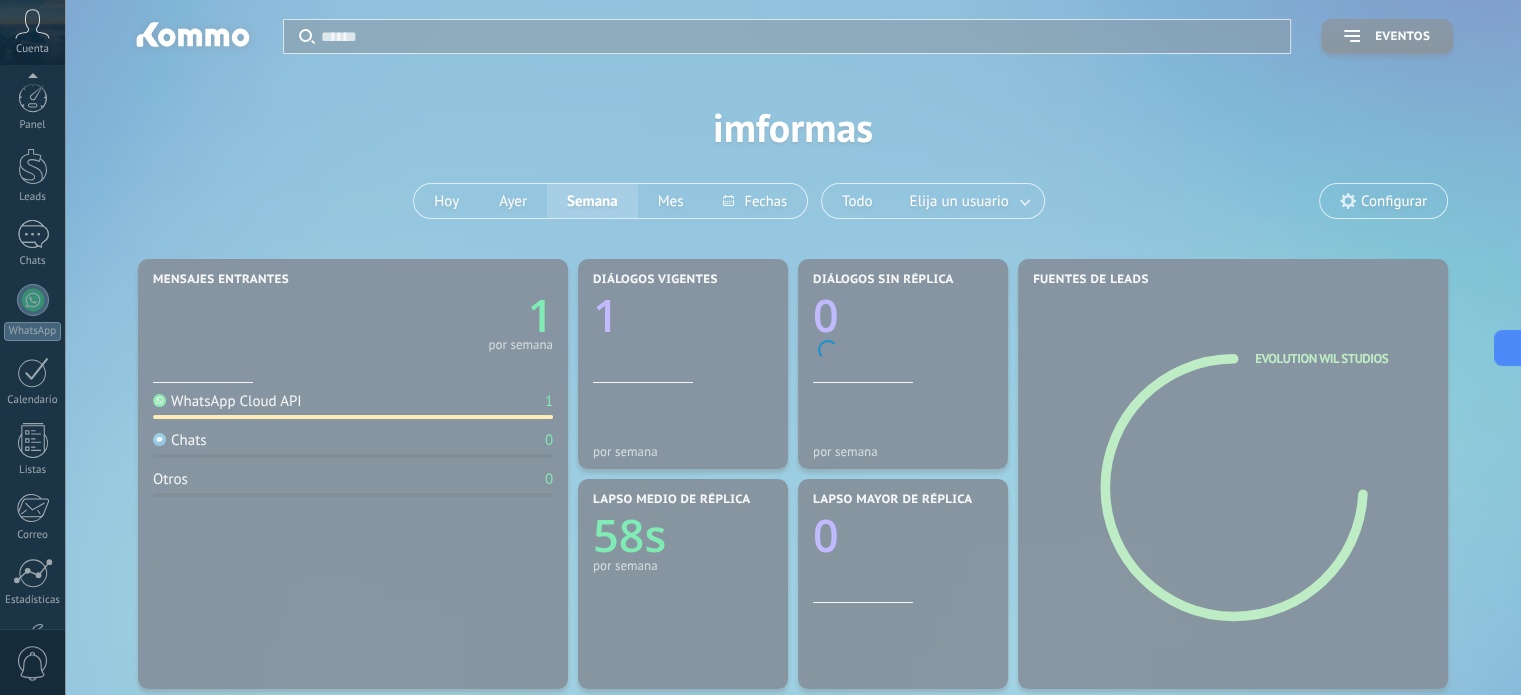scroll, scrollTop: 136, scrollLeft: 0, axis: vertical 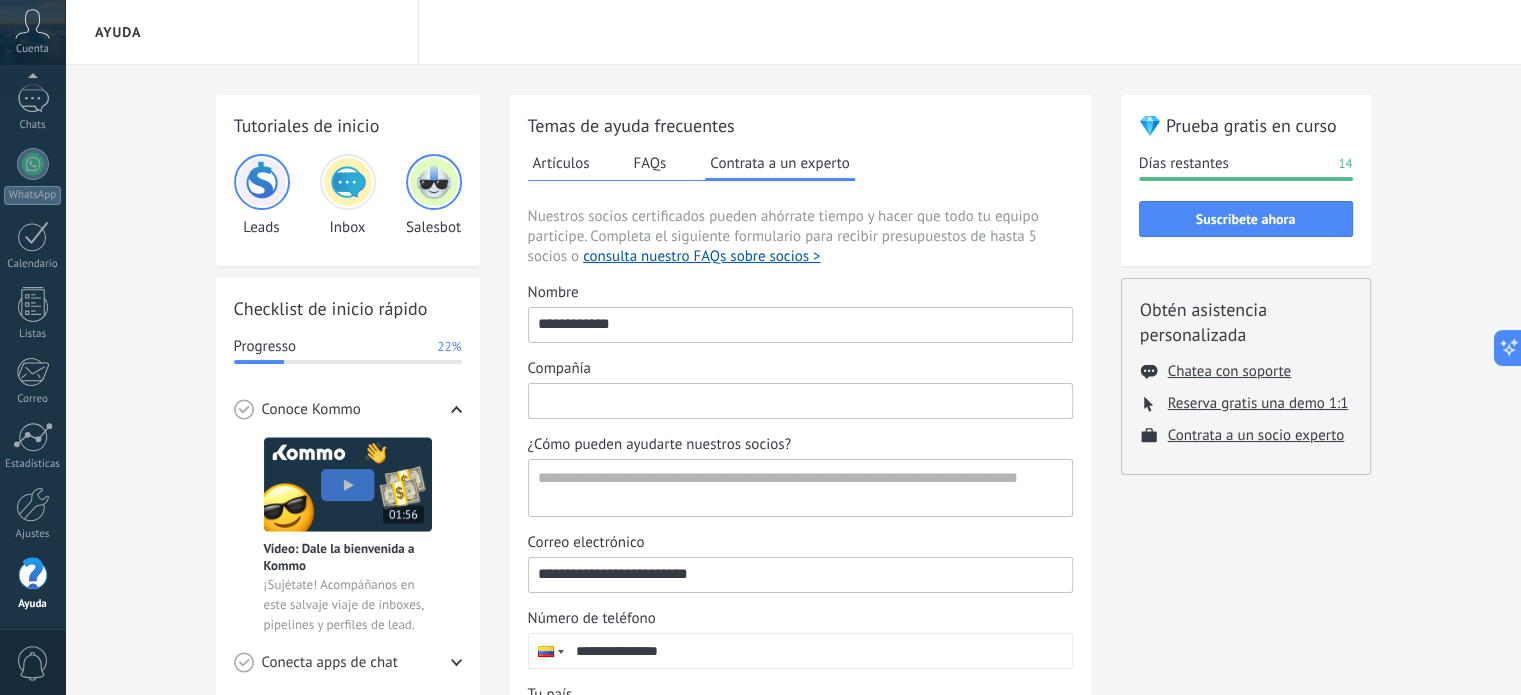 click on "Compañía" at bounding box center [800, 400] 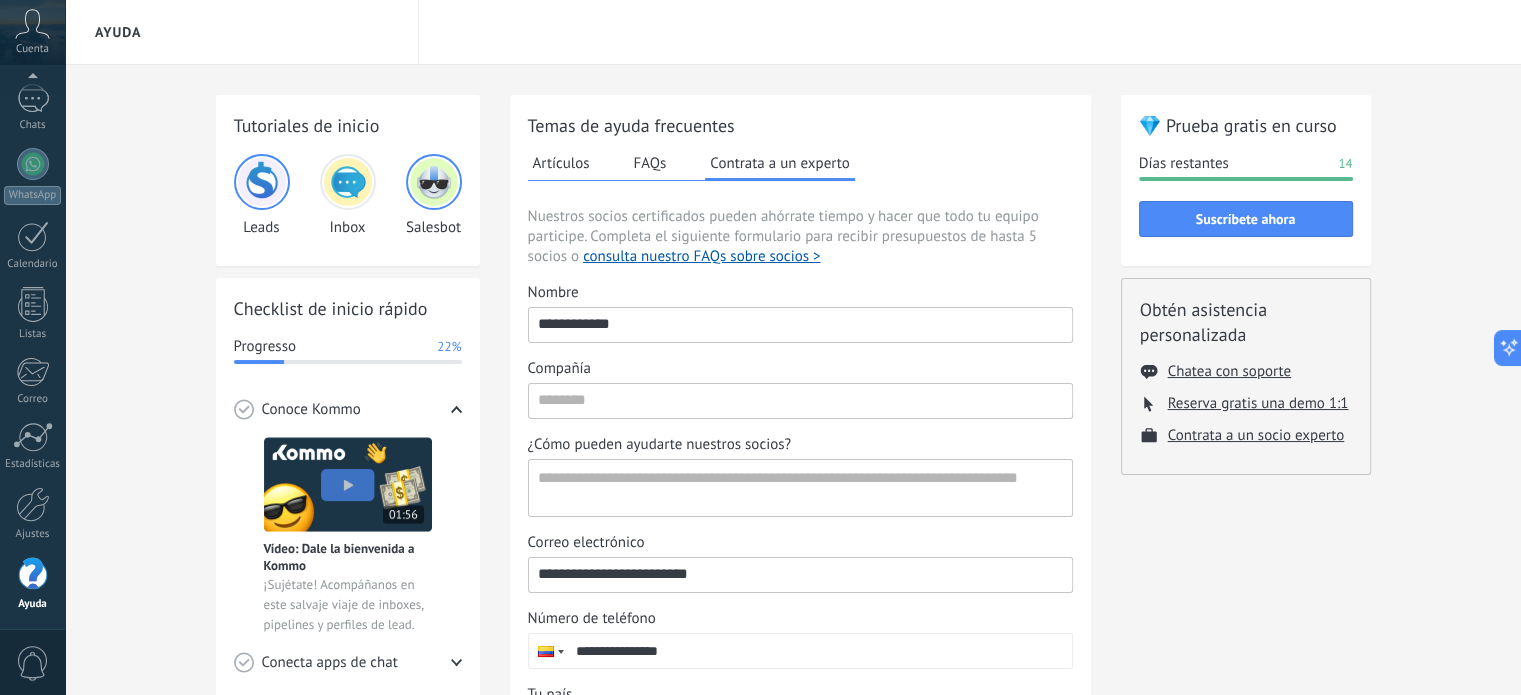 drag, startPoint x: 645, startPoint y: 325, endPoint x: 576, endPoint y: 355, distance: 75.23962 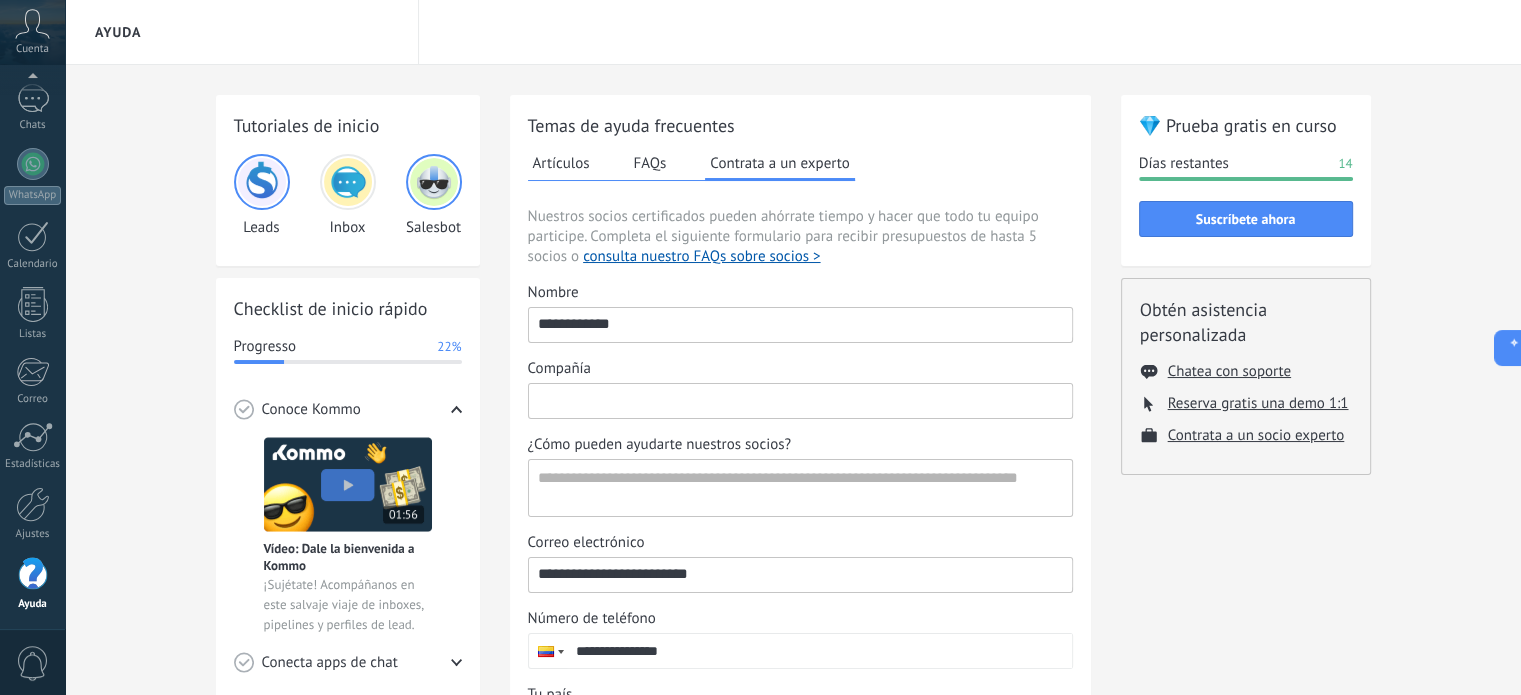 click on "Compañía" at bounding box center (800, 400) 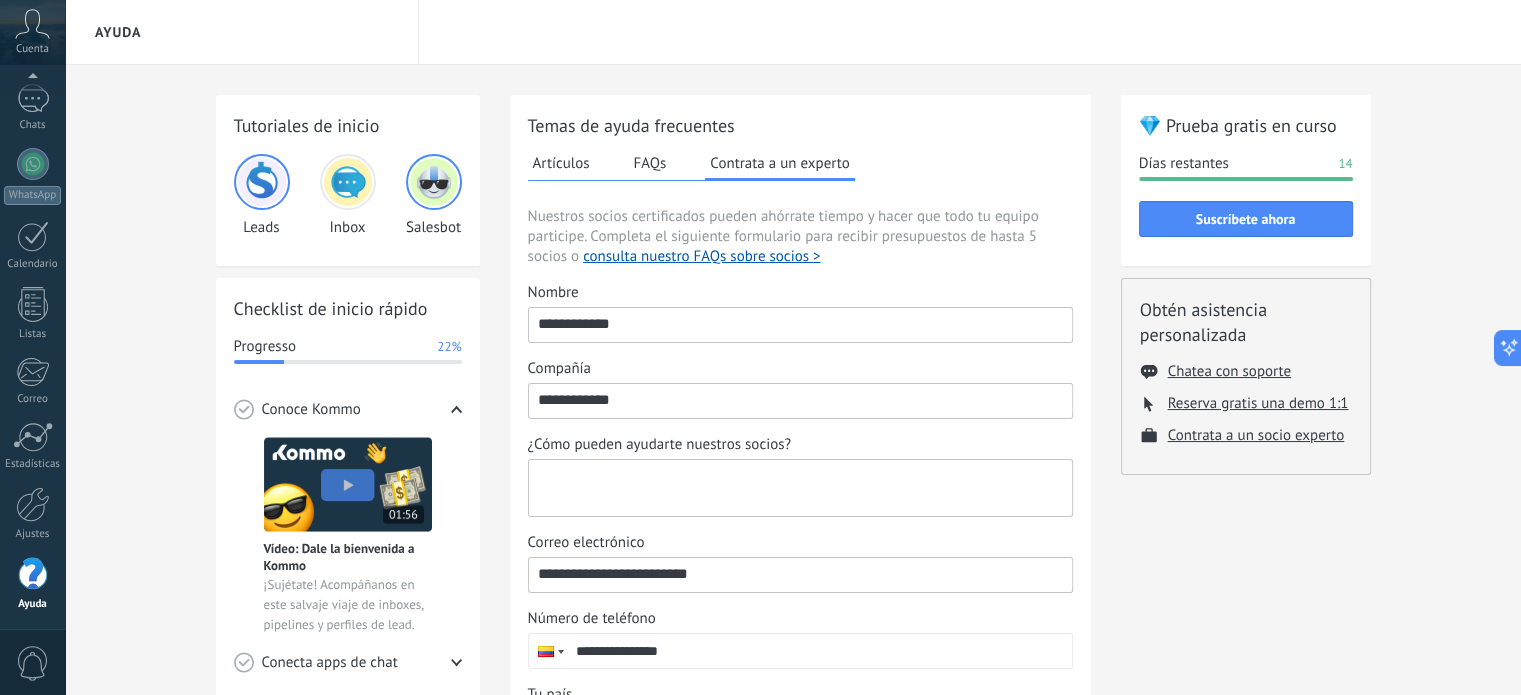 click on "¿Cómo pueden ayudarte nuestros socios?" at bounding box center [798, 488] 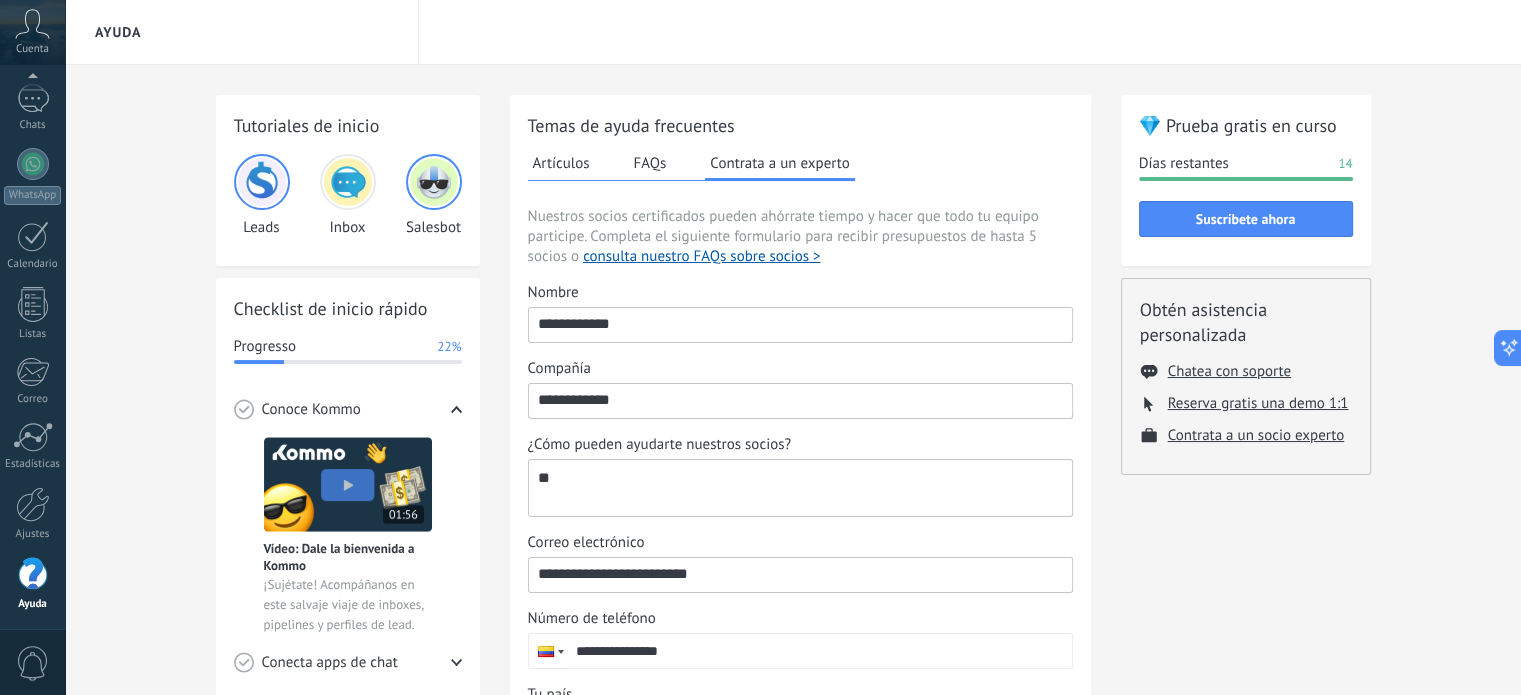 type on "*" 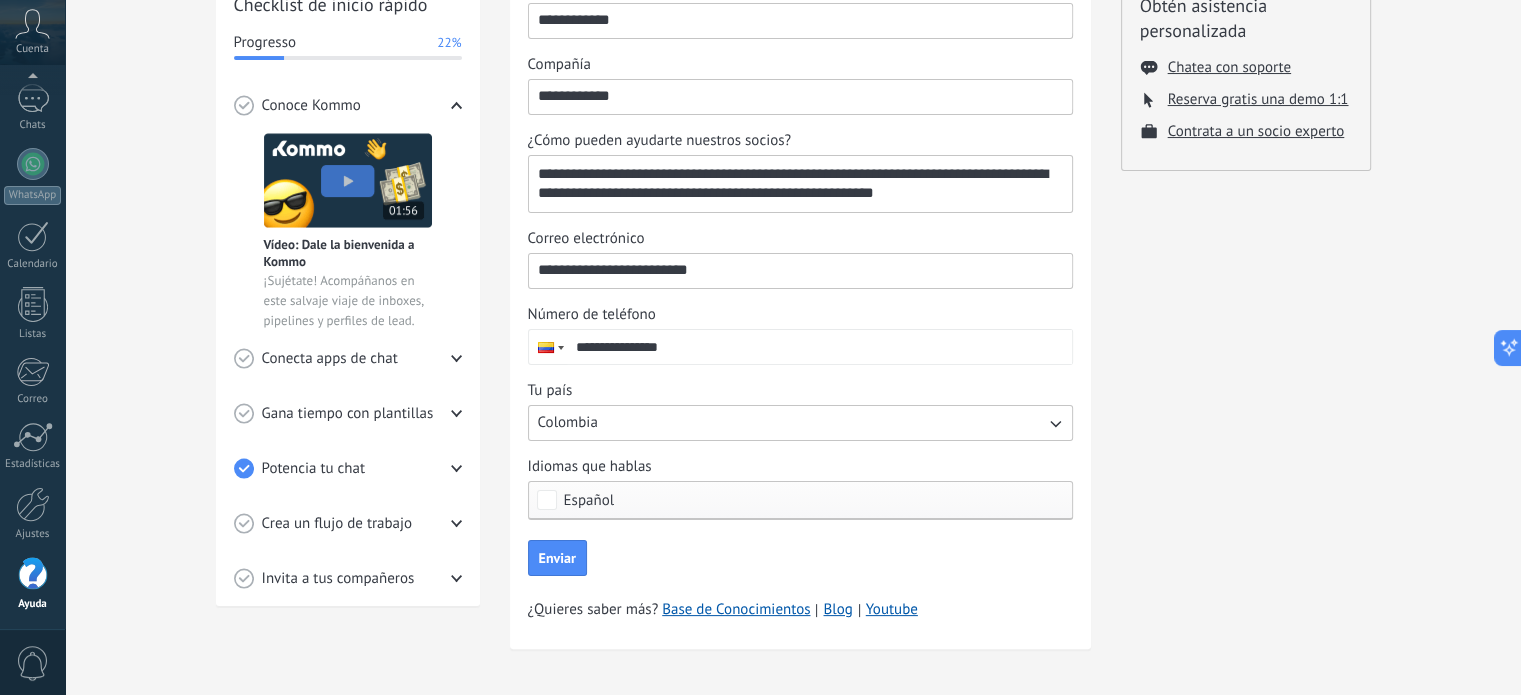 scroll, scrollTop: 310, scrollLeft: 0, axis: vertical 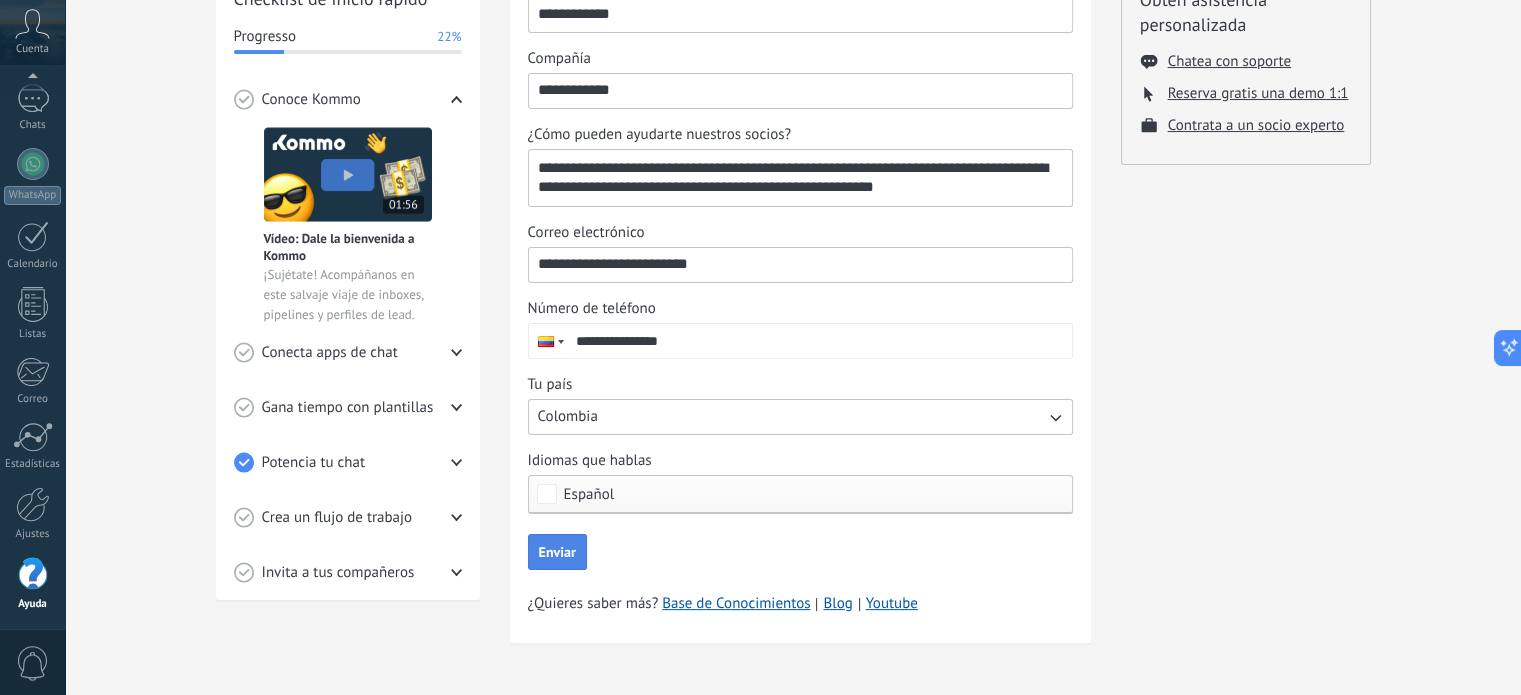 type on "**********" 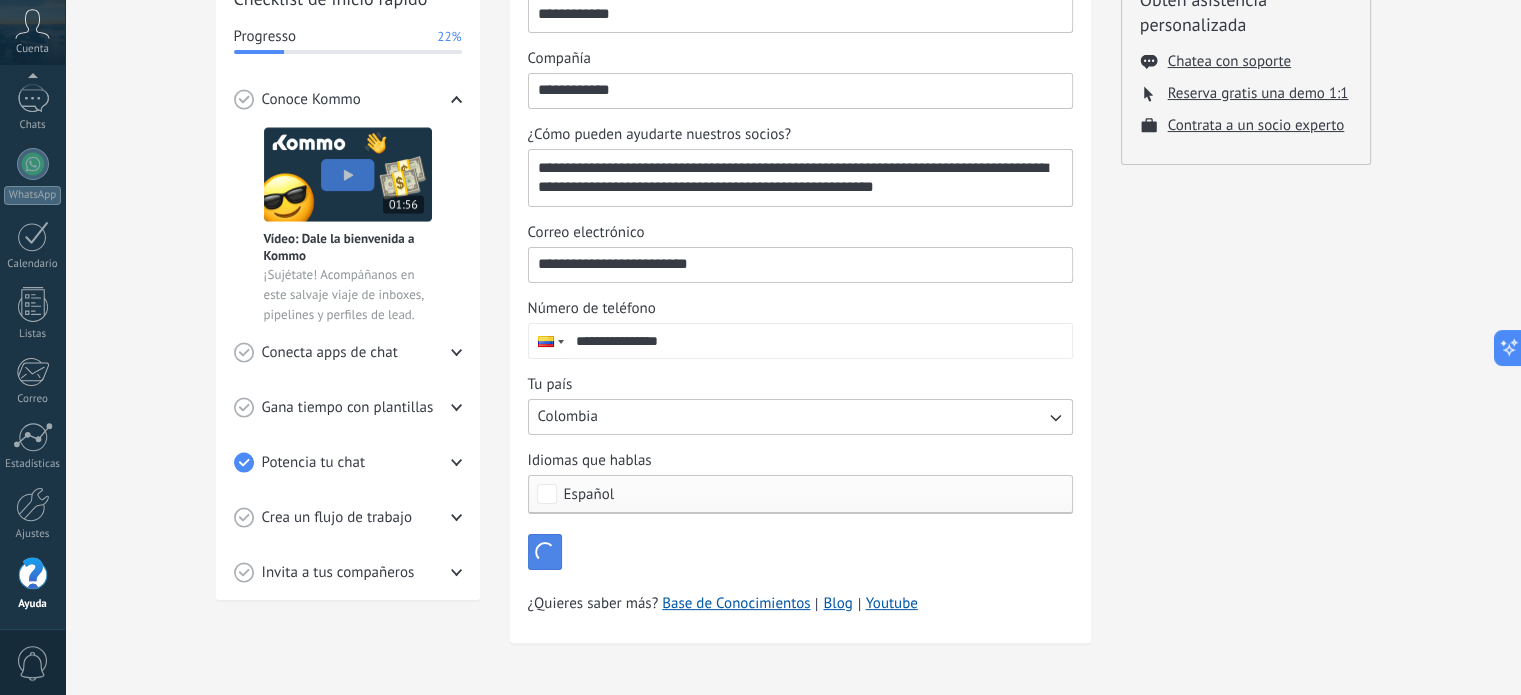 type 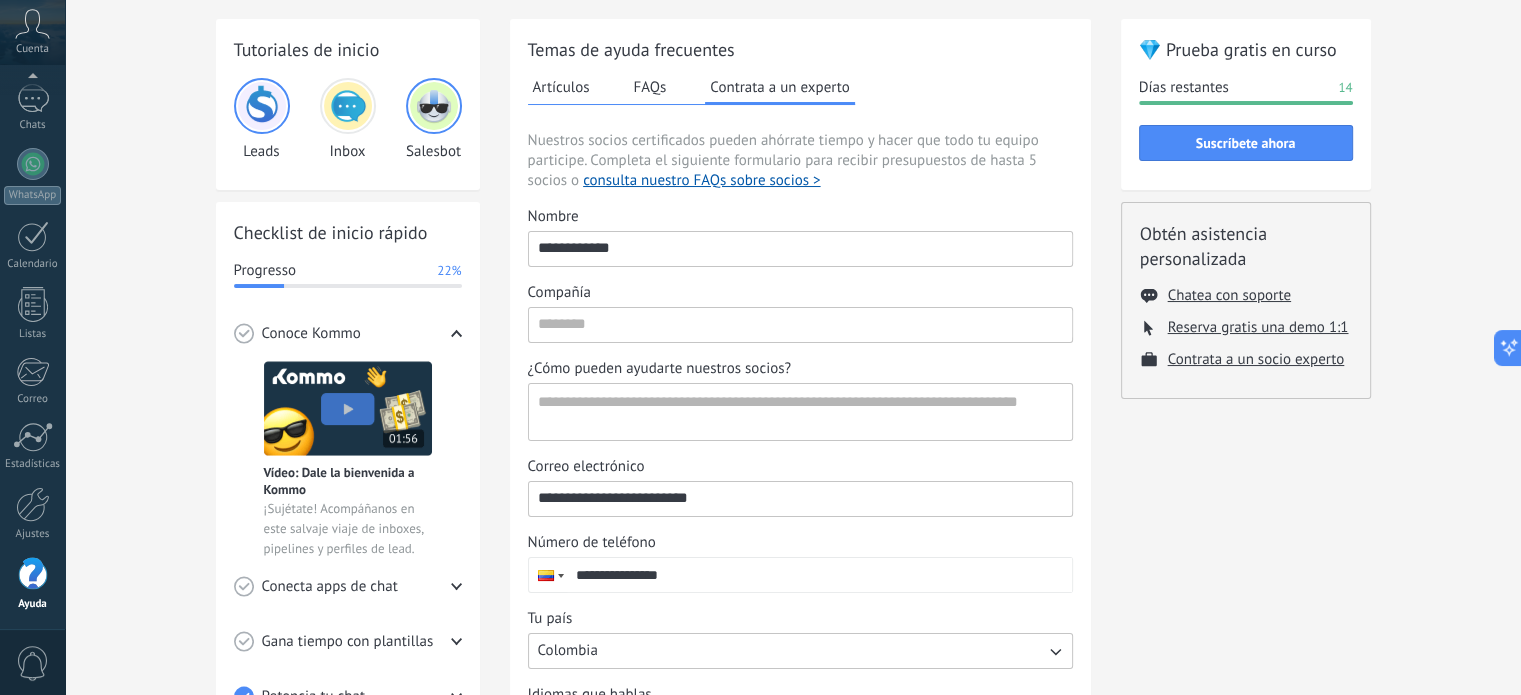 scroll, scrollTop: 83, scrollLeft: 0, axis: vertical 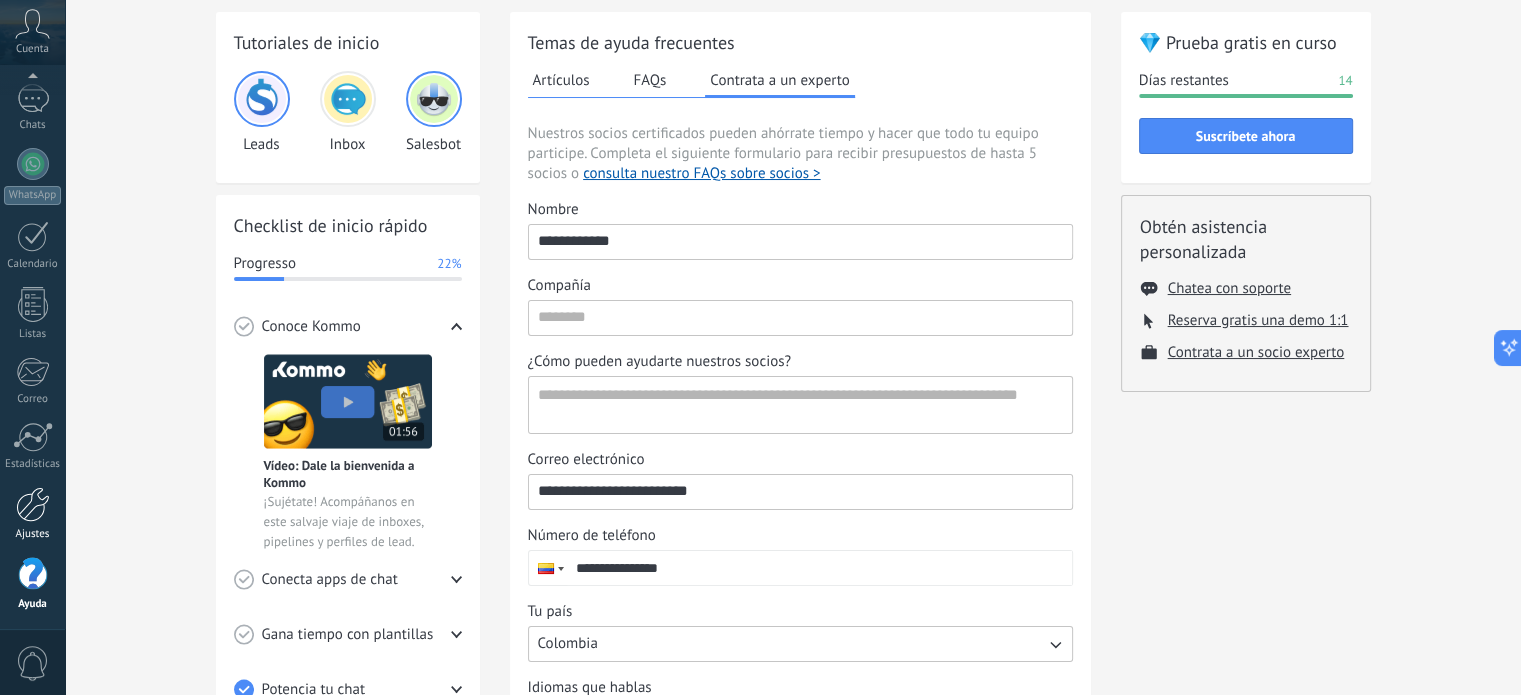 click at bounding box center [33, 504] 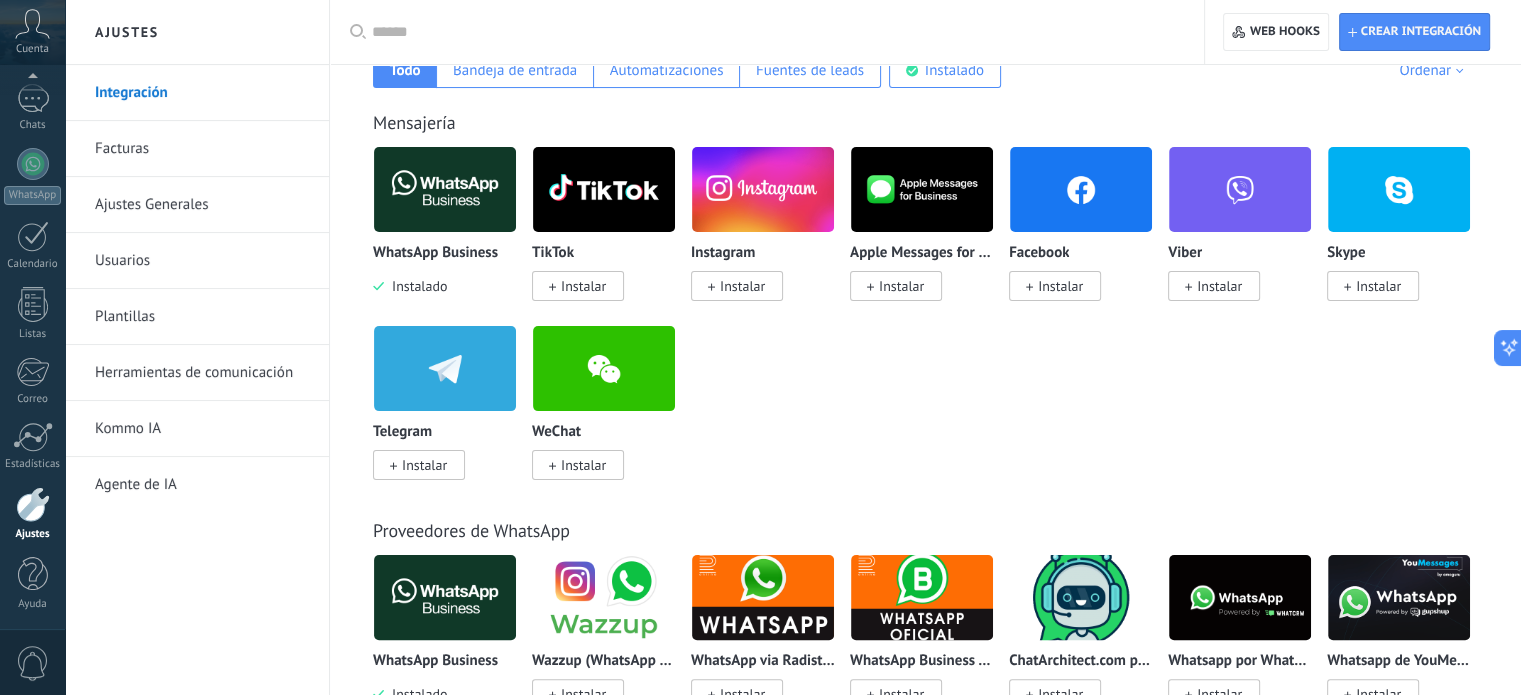 scroll, scrollTop: 500, scrollLeft: 0, axis: vertical 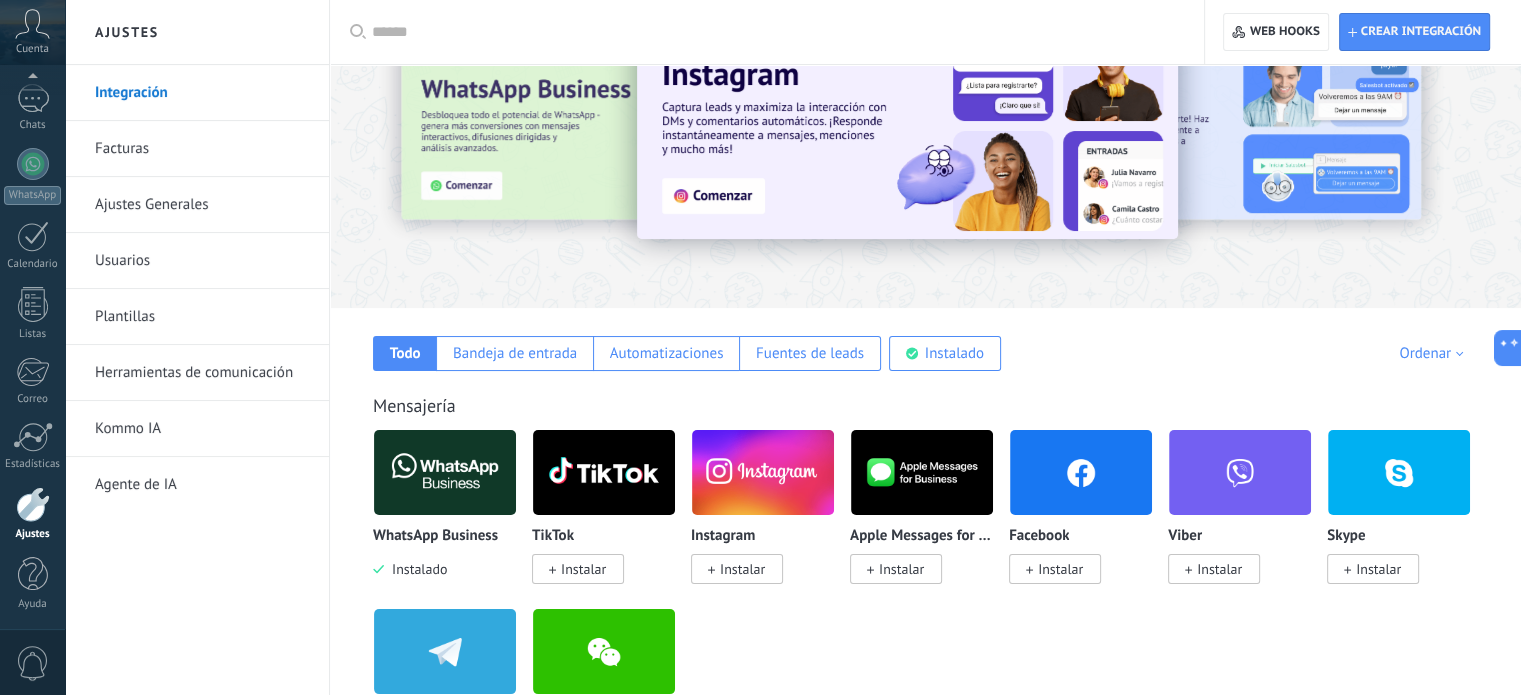 click at bounding box center (445, 472) 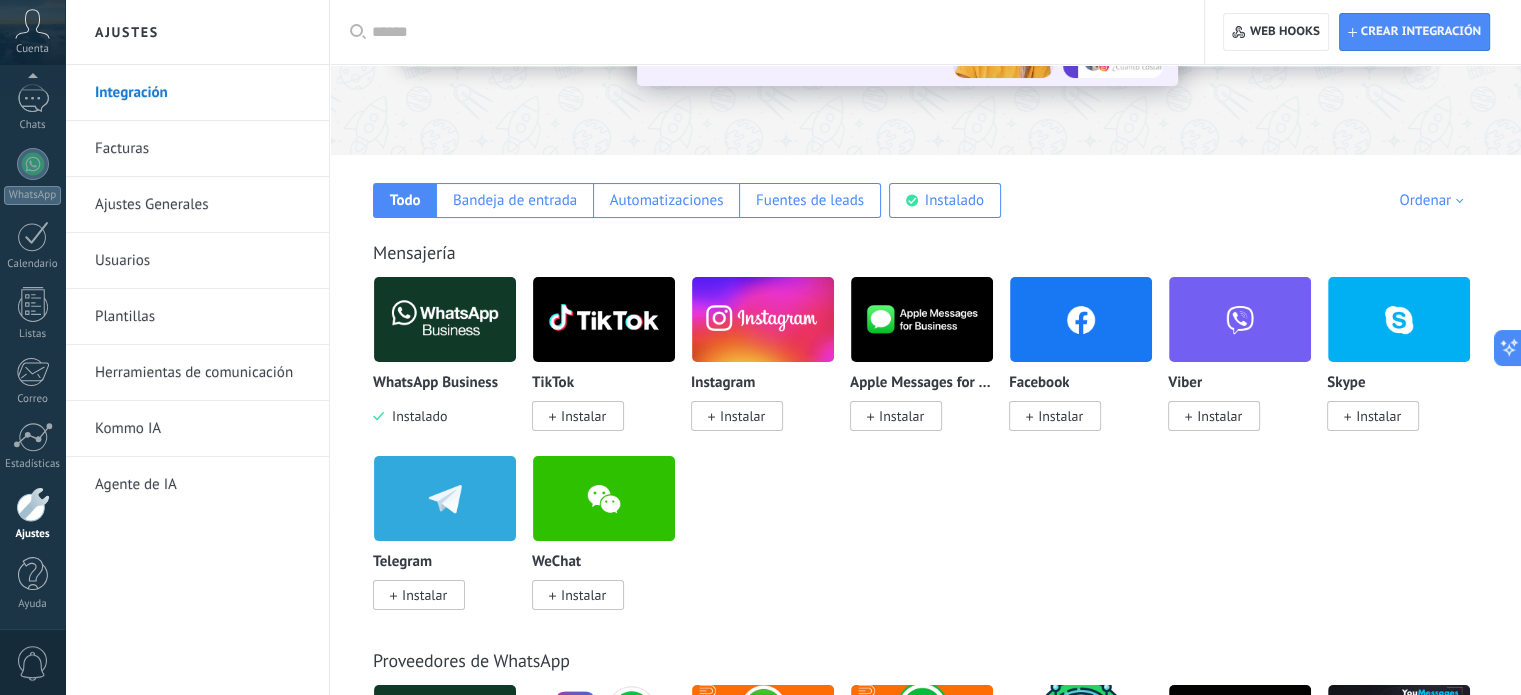 scroll, scrollTop: 250, scrollLeft: 0, axis: vertical 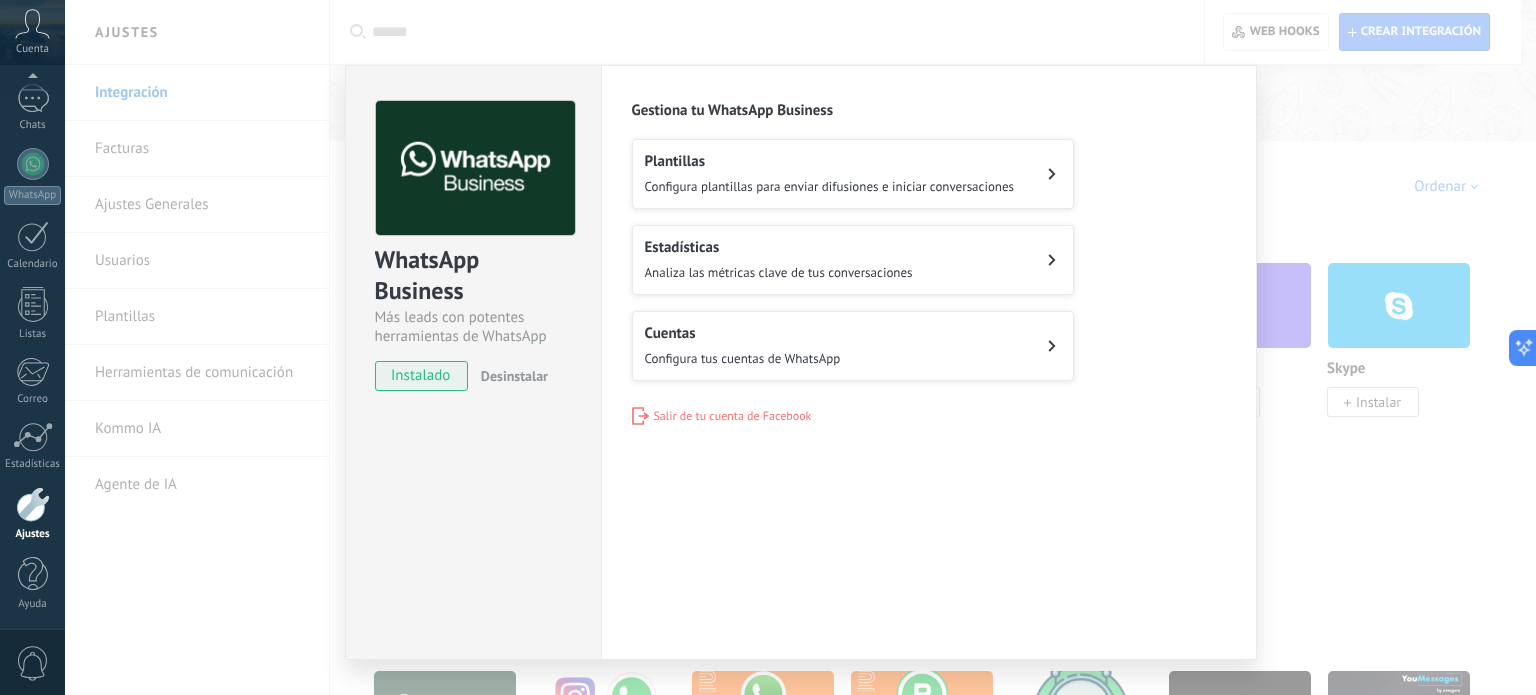 click on "Cuentas Configura tus cuentas de WhatsApp" at bounding box center [853, 346] 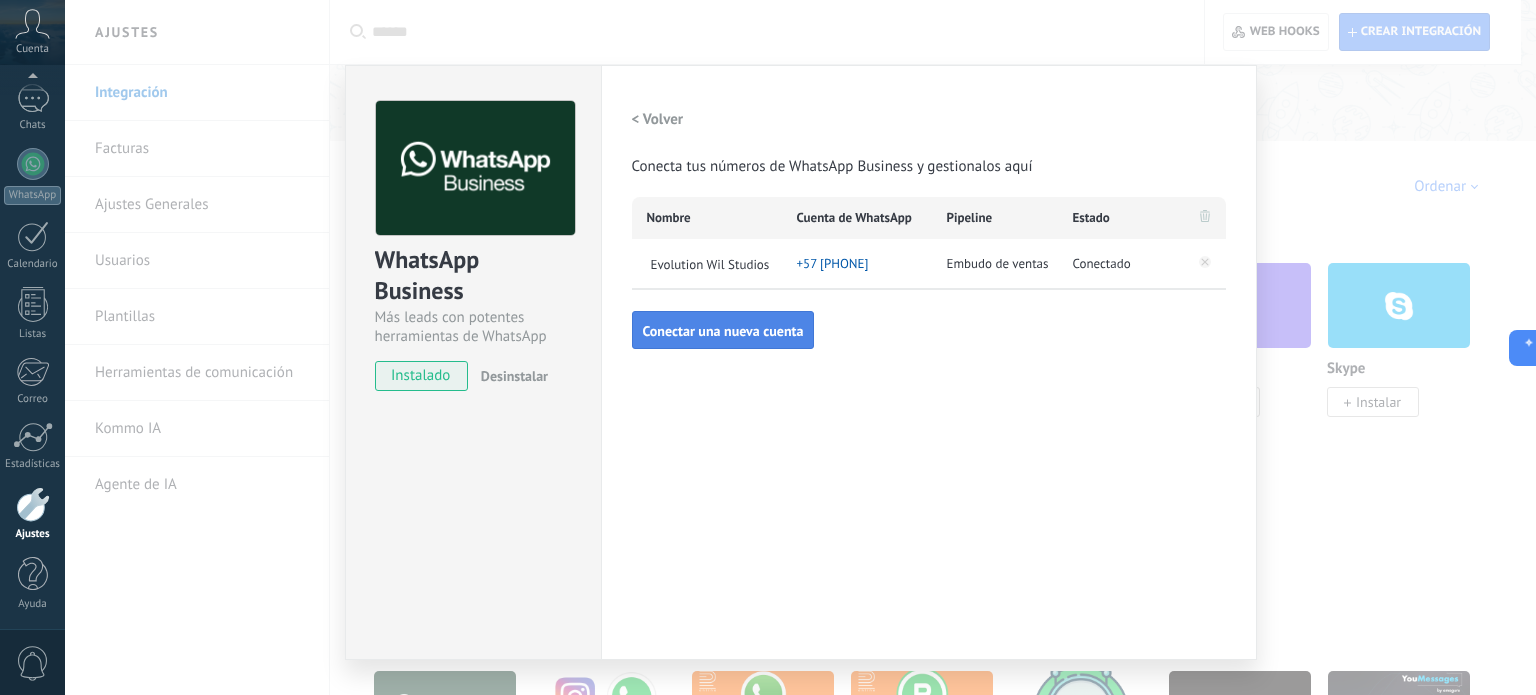 click on "Conectar una nueva cuenta" at bounding box center (723, 331) 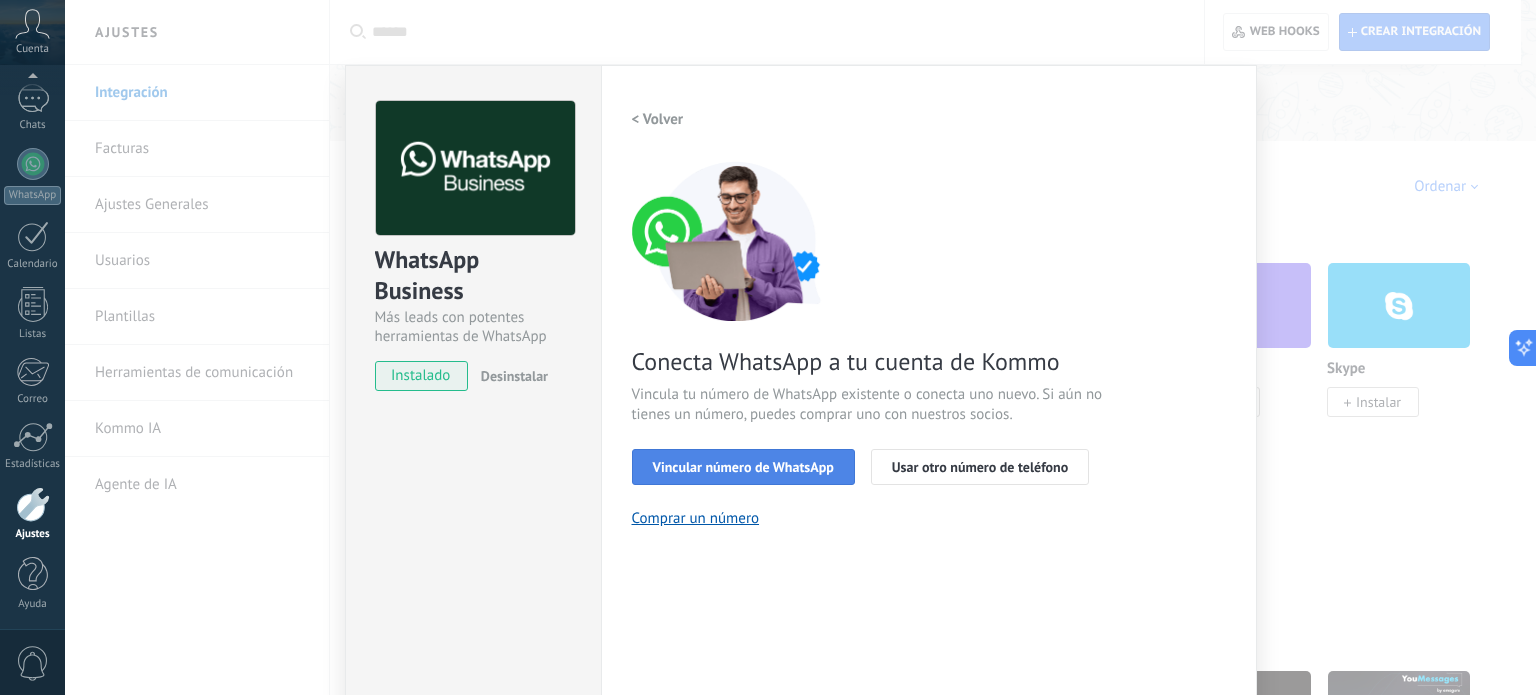 click on "Vincular número de WhatsApp" at bounding box center [743, 467] 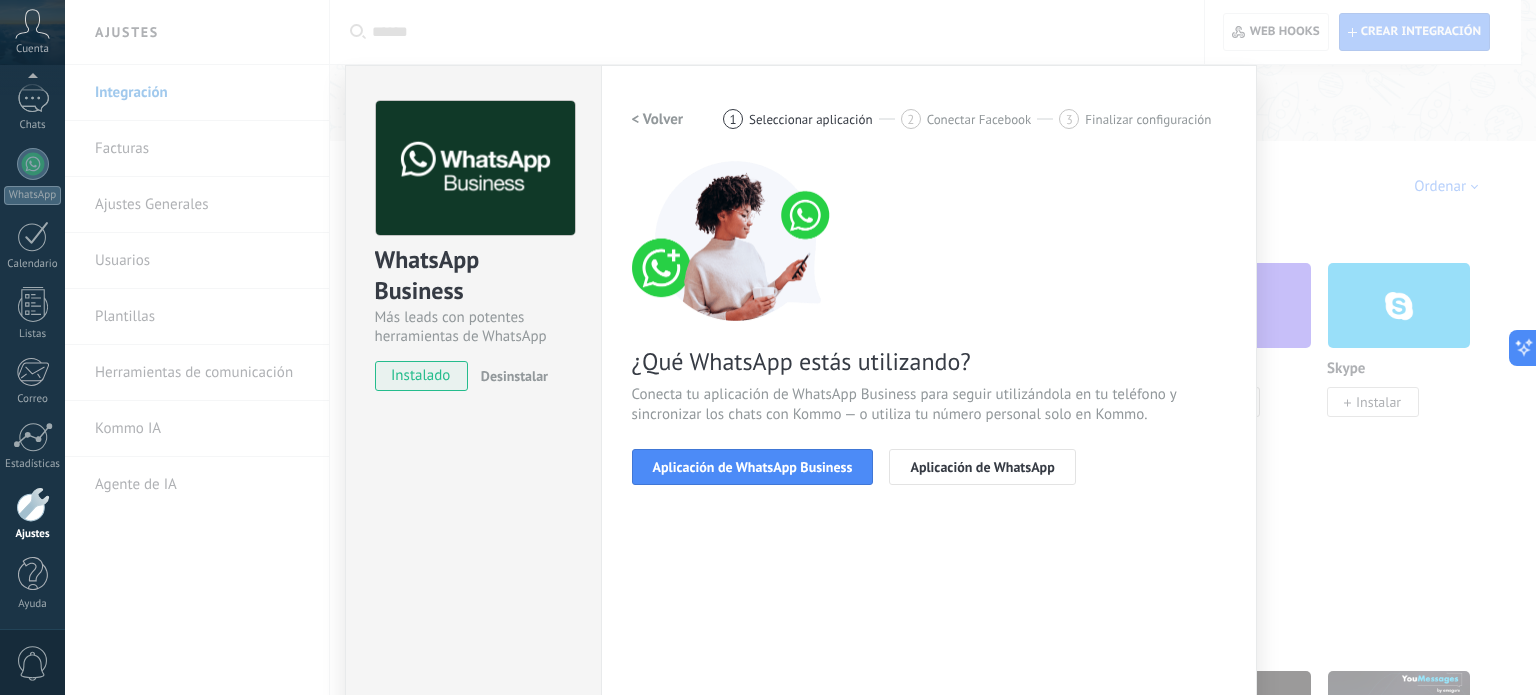 click on "Aplicación de WhatsApp Business" at bounding box center [753, 467] 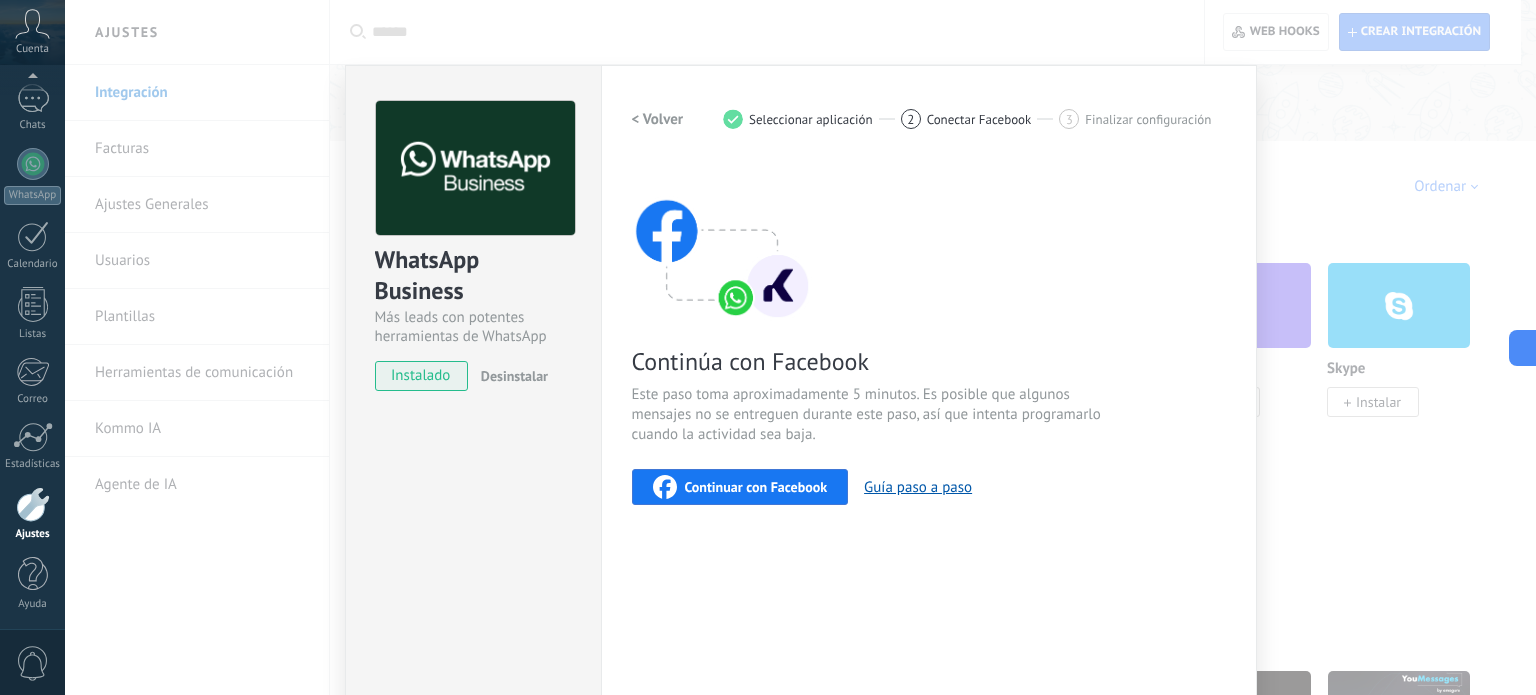 click on "Continuar con Facebook" at bounding box center [756, 487] 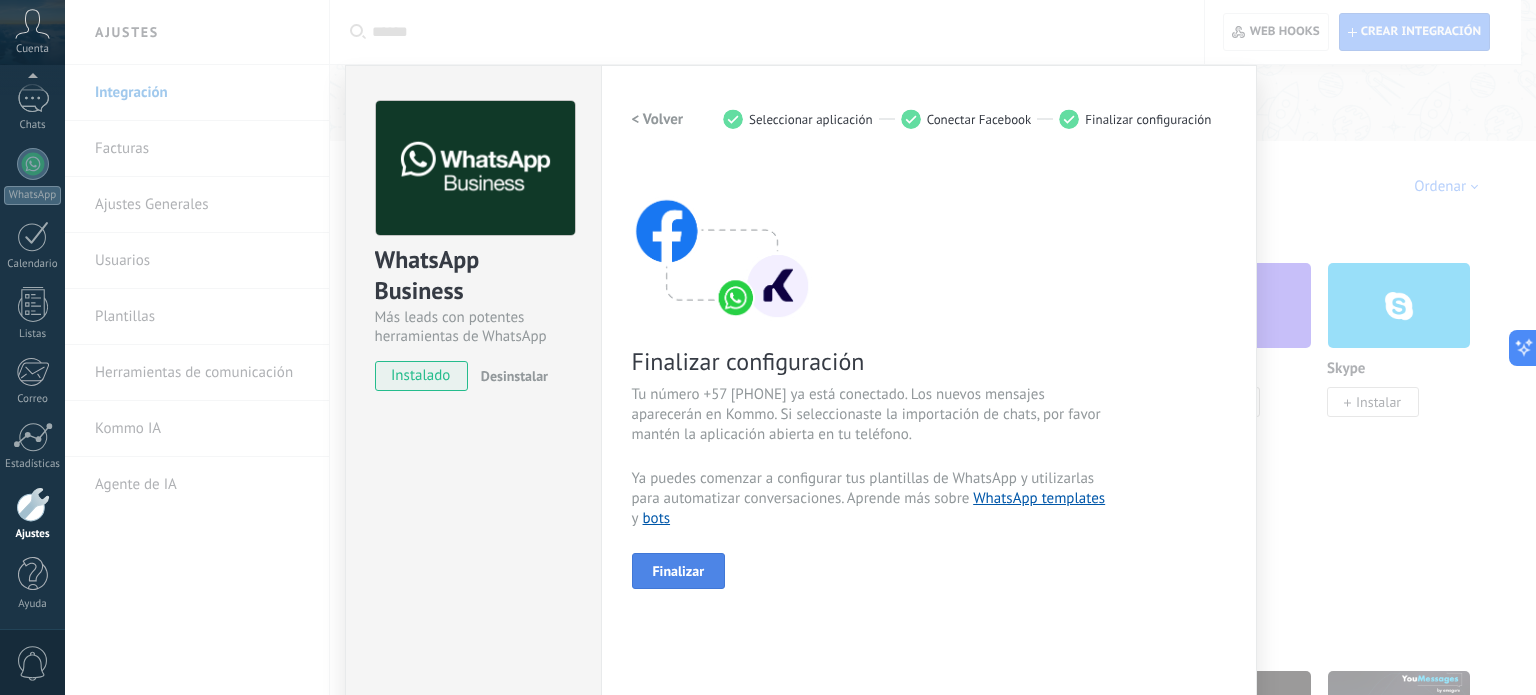 click on "Finalizar" at bounding box center (679, 571) 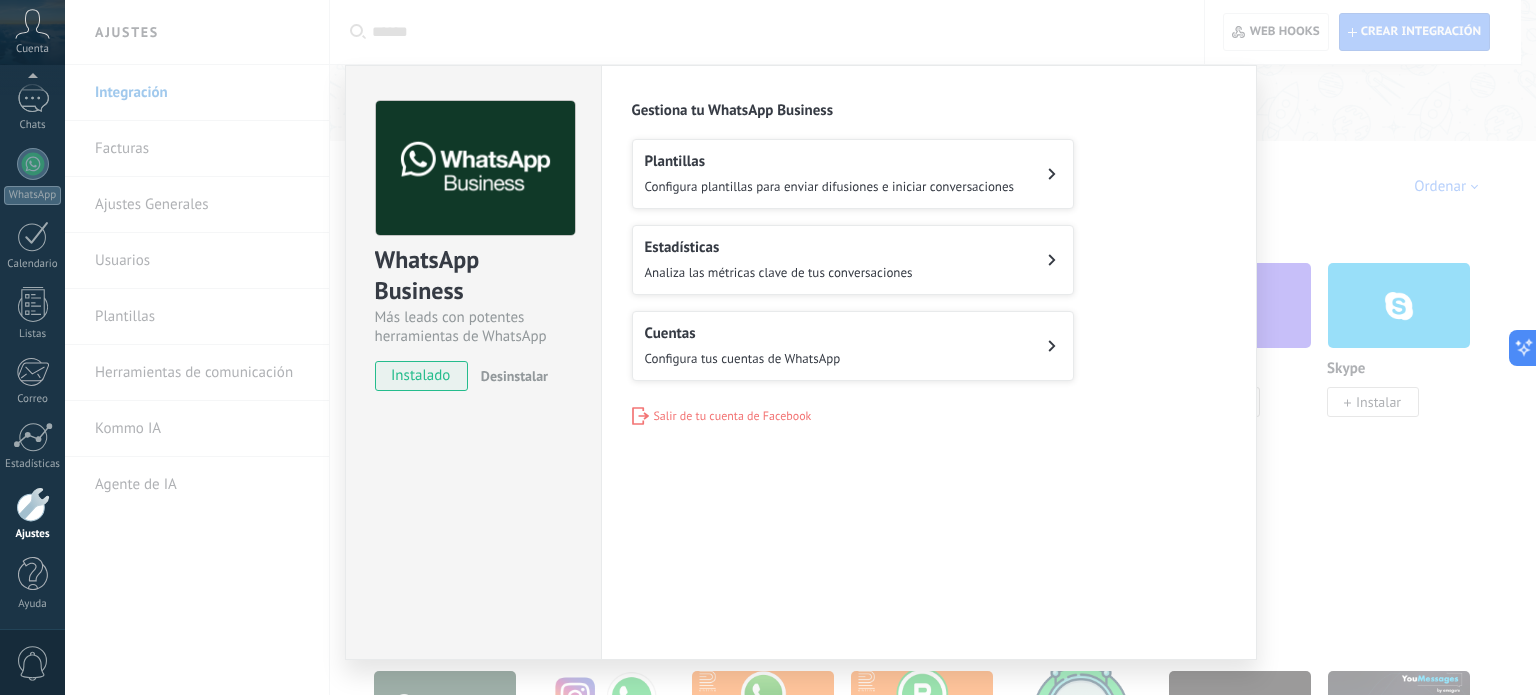 click on "WhatsApp Business Más leads con potentes herramientas de WhatsApp instalado Desinstalar Configuraciones Autorizaciones Esta pestaña registra a los usuarios que han concedido acceso a las integración a esta cuenta. Si deseas remover la posibilidad que un usuario pueda enviar solicitudes a la cuenta en nombre de esta integración, puedes revocar el acceso. Si el acceso a todos los usuarios es revocado, la integración dejará de funcionar. Esta aplicacion está instalada, pero nadie le ha dado acceso aun. WhatsApp Cloud API más _:  Guardar Gestiona tu WhatsApp Business Plantillas Configura plantillas para enviar difusiones e iniciar conversaciones Estadísticas Analiza las métricas clave de tus conversaciones Cuentas Configura tus cuentas de WhatsApp Salir de tu cuenta de Facebook" at bounding box center (800, 347) 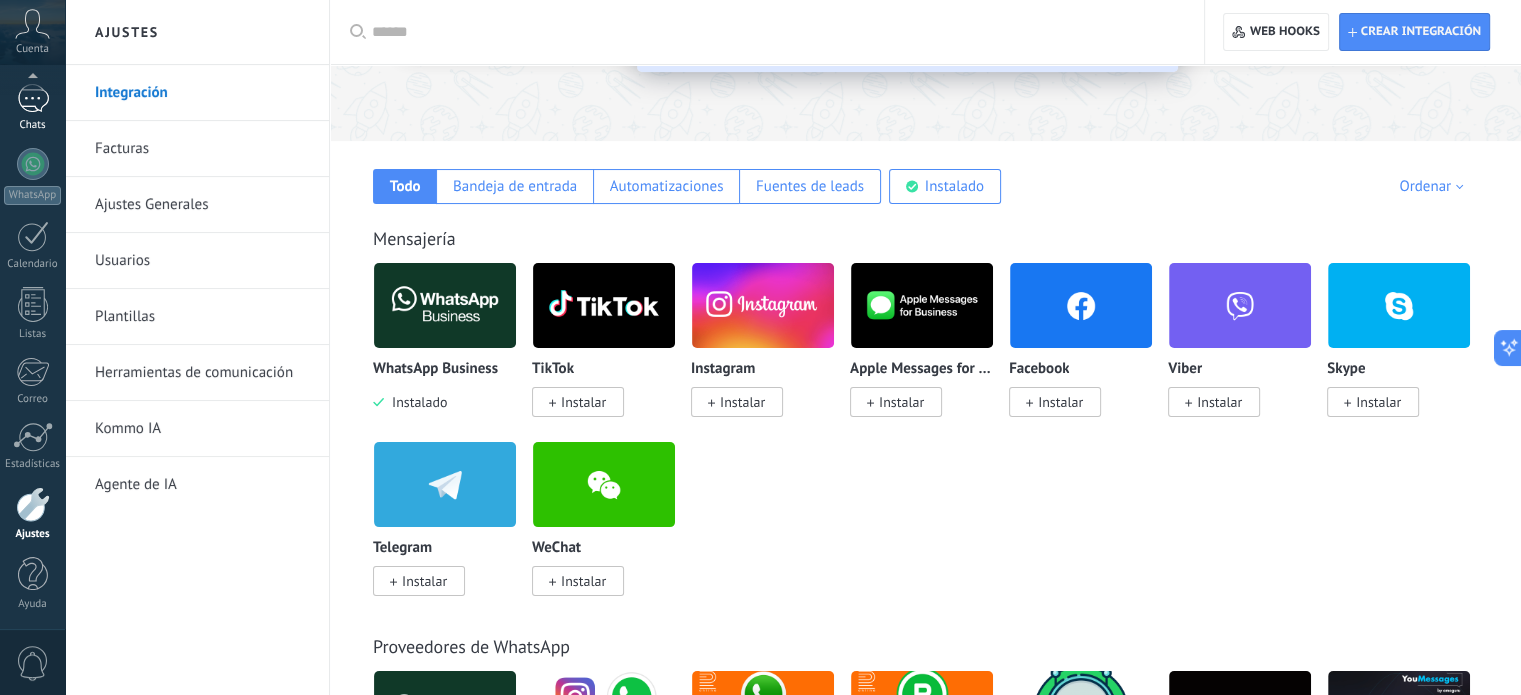 click on "1" at bounding box center (33, 98) 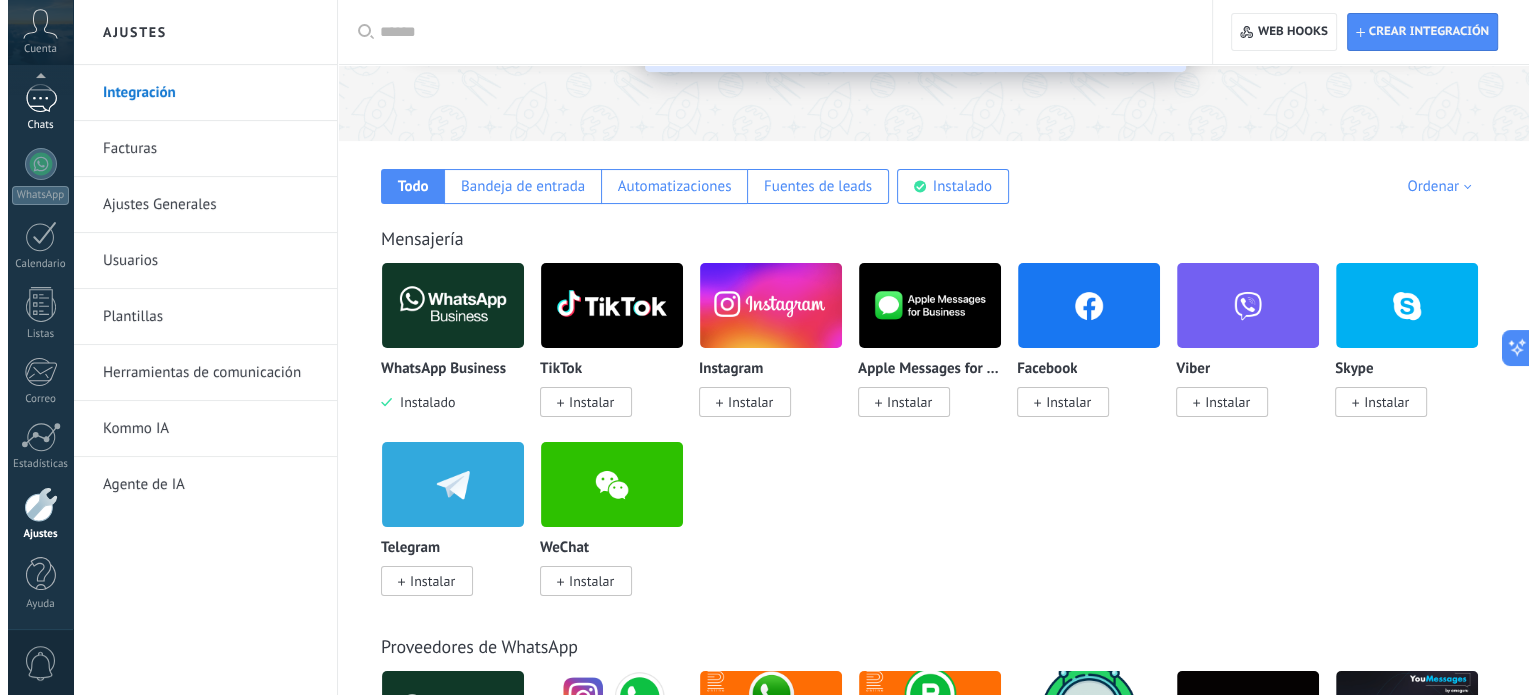 scroll, scrollTop: 0, scrollLeft: 0, axis: both 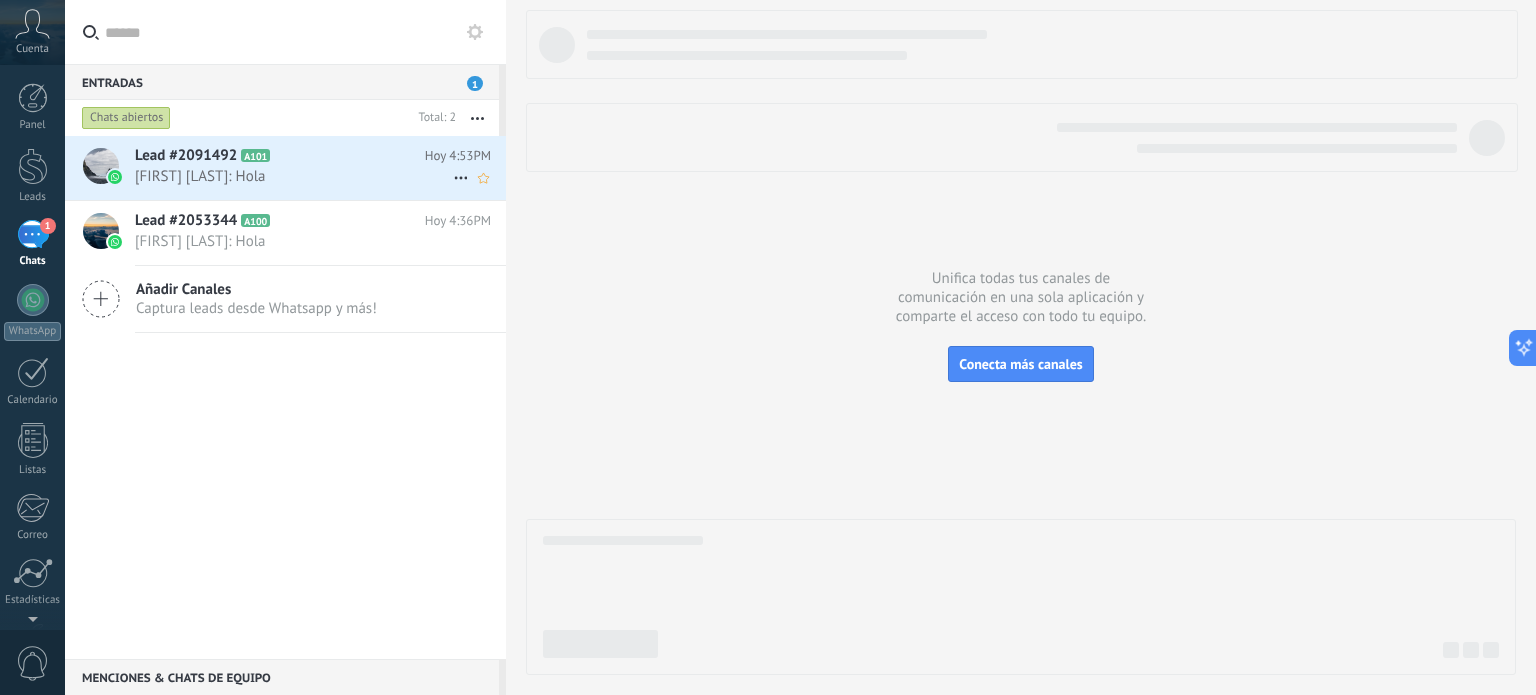 click on "Lead #2091492
A101" at bounding box center [280, 156] 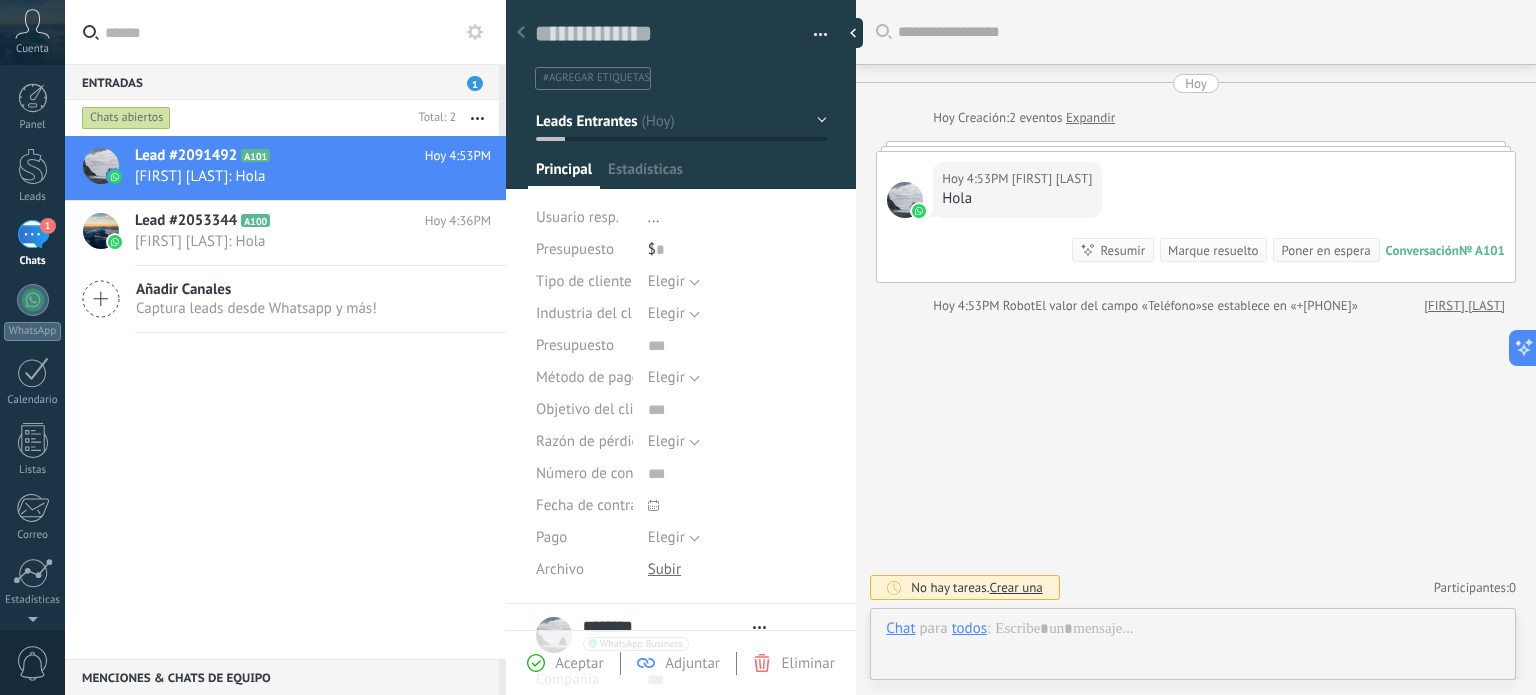 type on "**********" 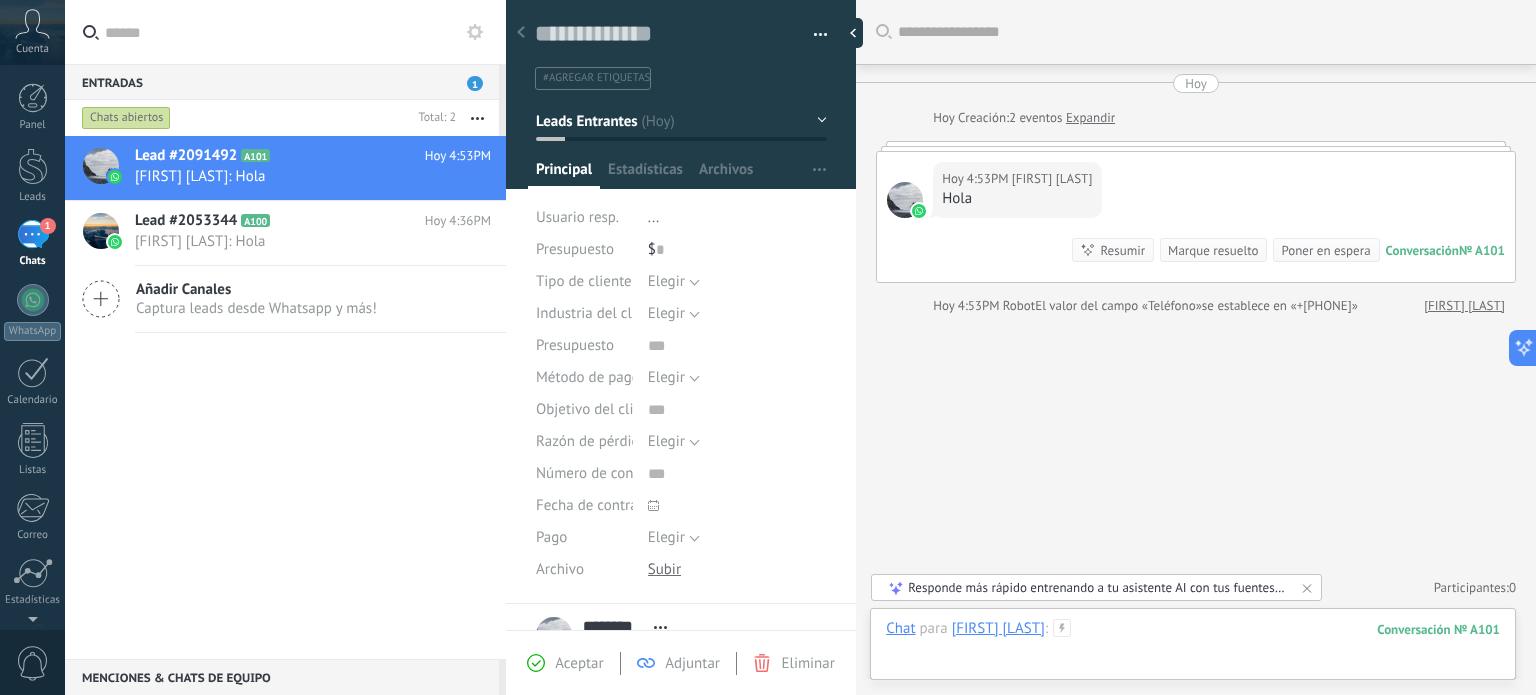 click at bounding box center [1193, 649] 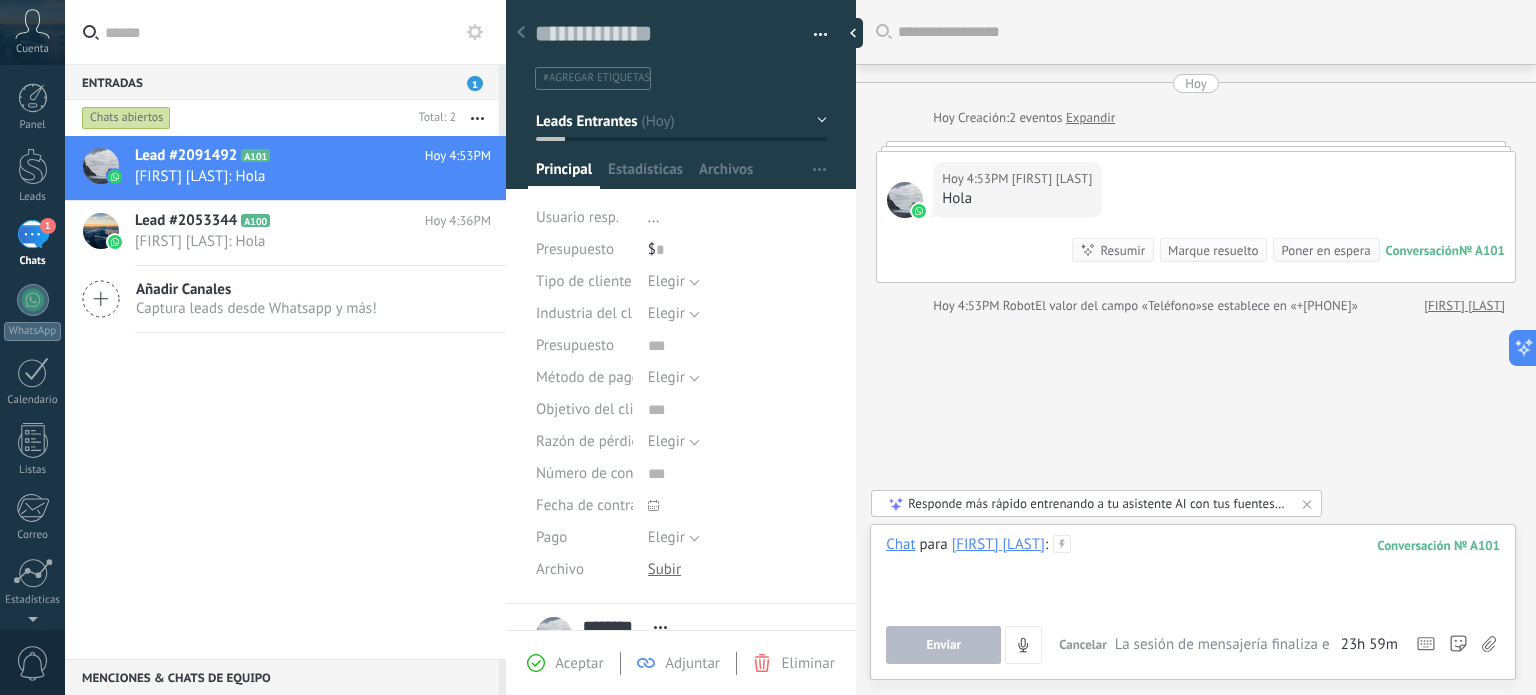 type 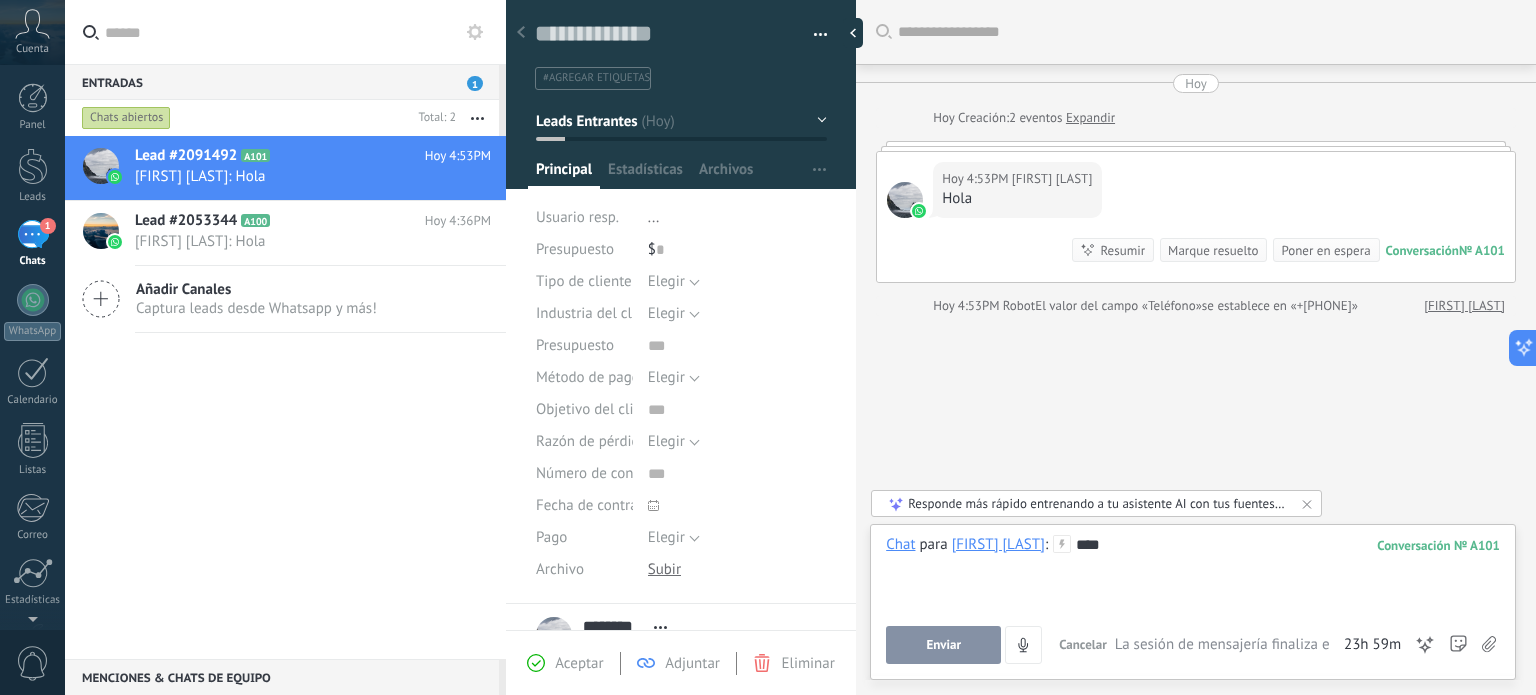 click on "Enviar" at bounding box center (943, 645) 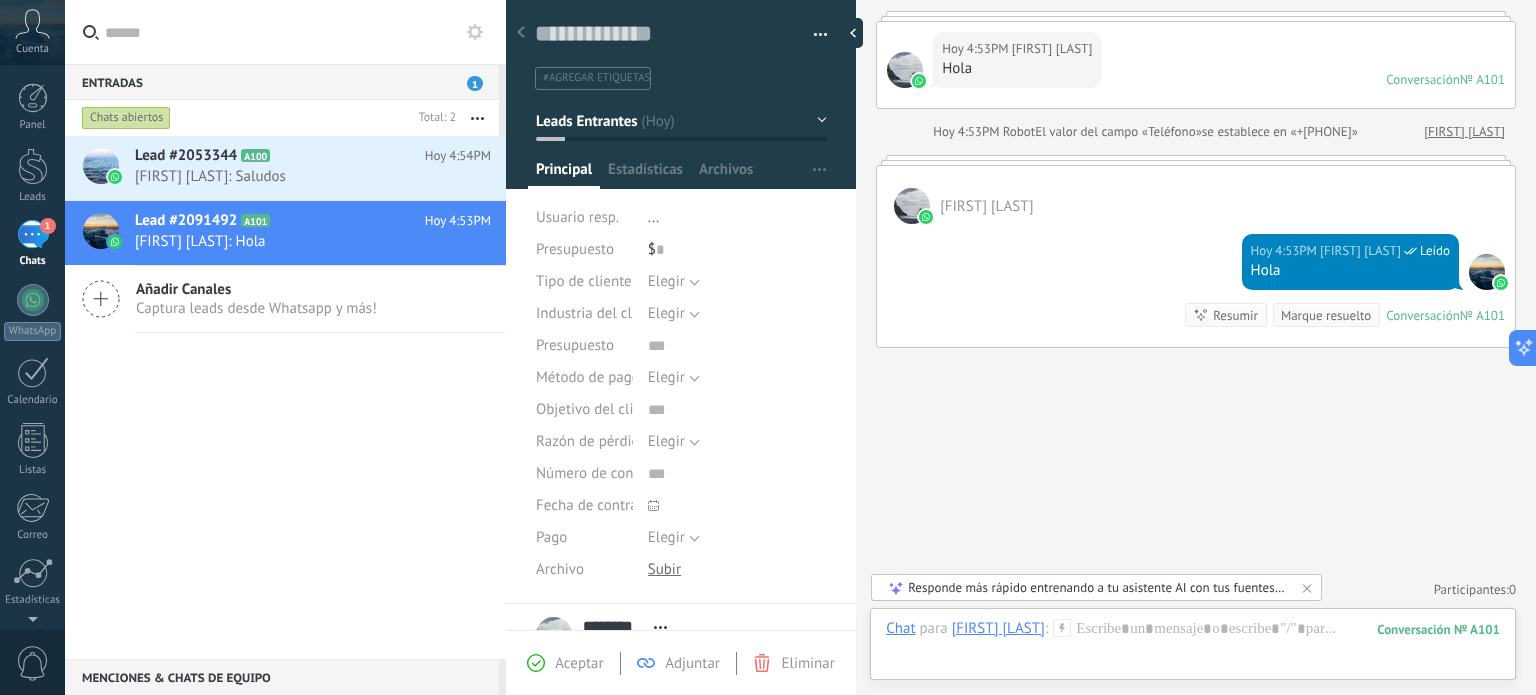 scroll, scrollTop: 212, scrollLeft: 0, axis: vertical 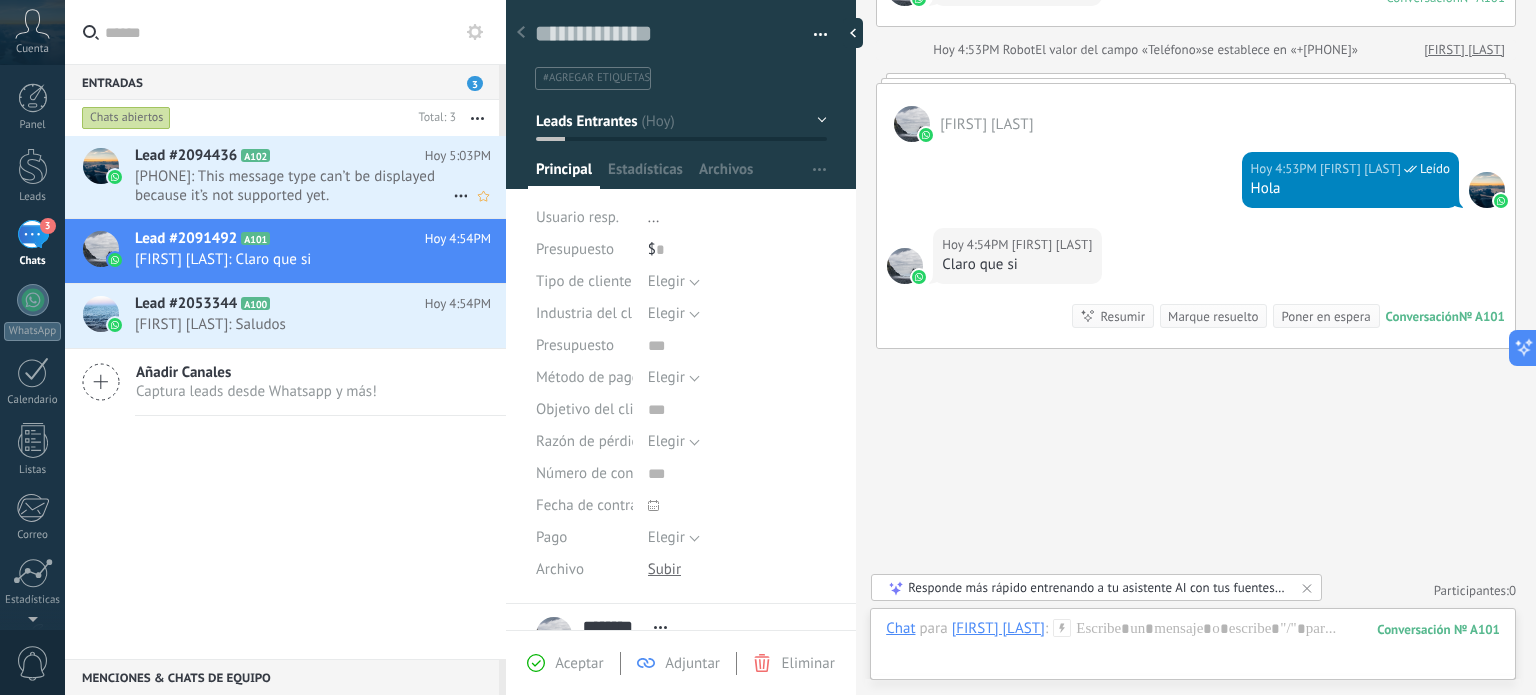 click on "[PHONE]: This message type can’t be displayed because it’s not supported yet." at bounding box center (294, 186) 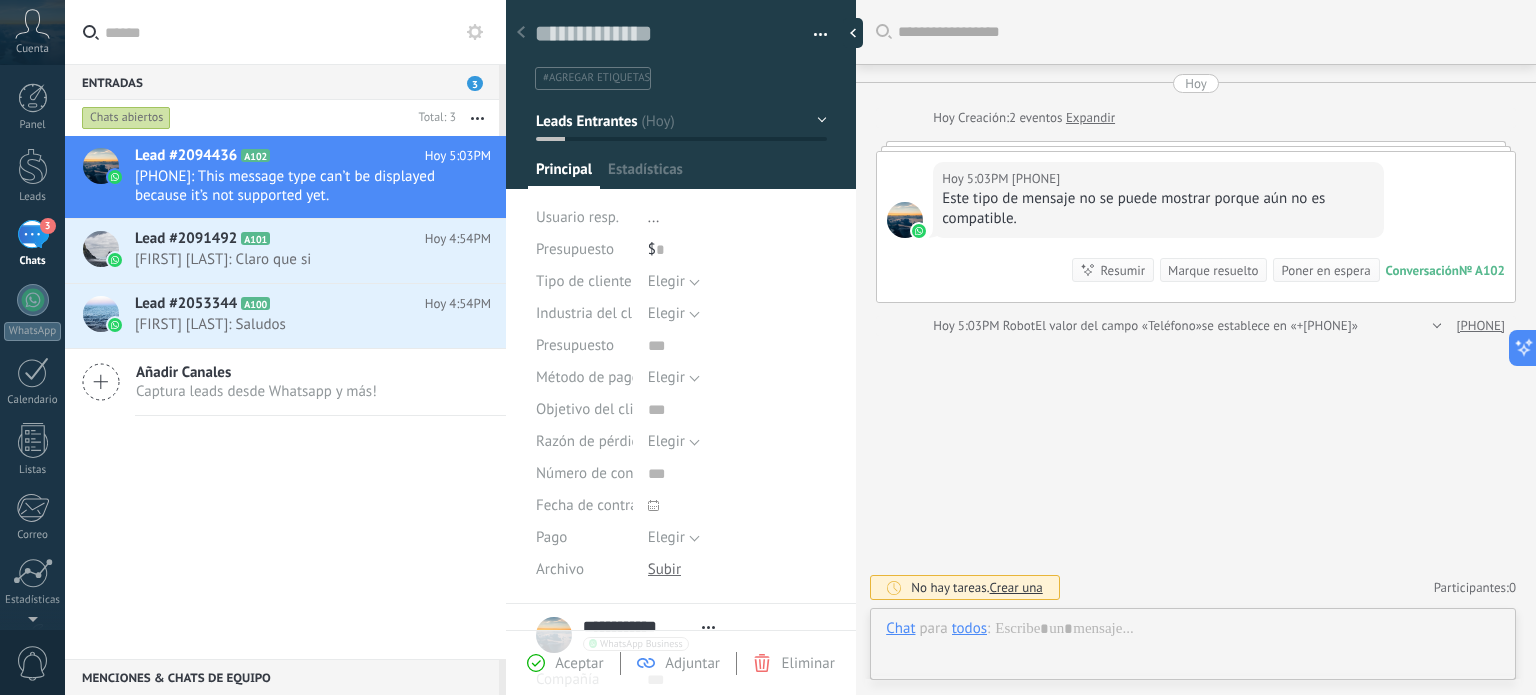 scroll, scrollTop: 29, scrollLeft: 0, axis: vertical 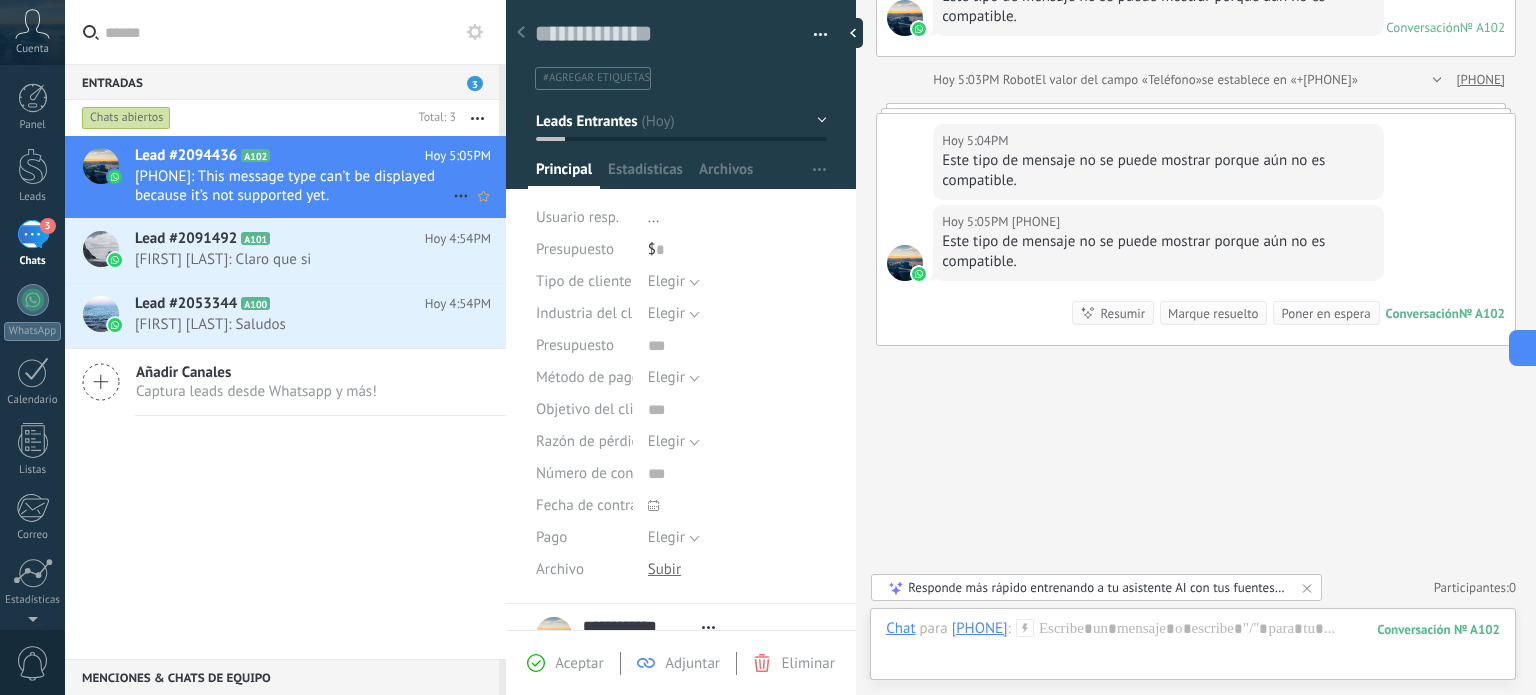 click on "[PHONE]: This message type can’t be displayed because it’s not supported yet." at bounding box center [294, 186] 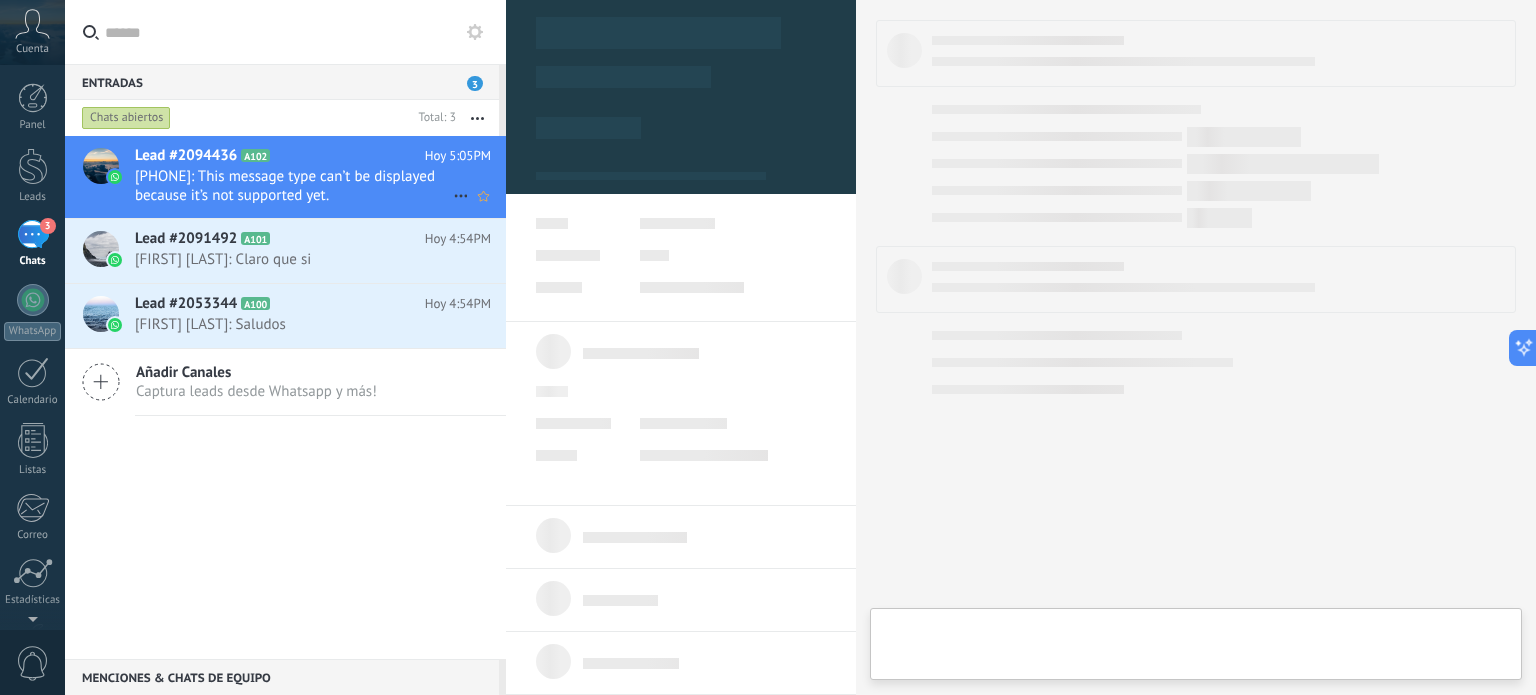 type on "**********" 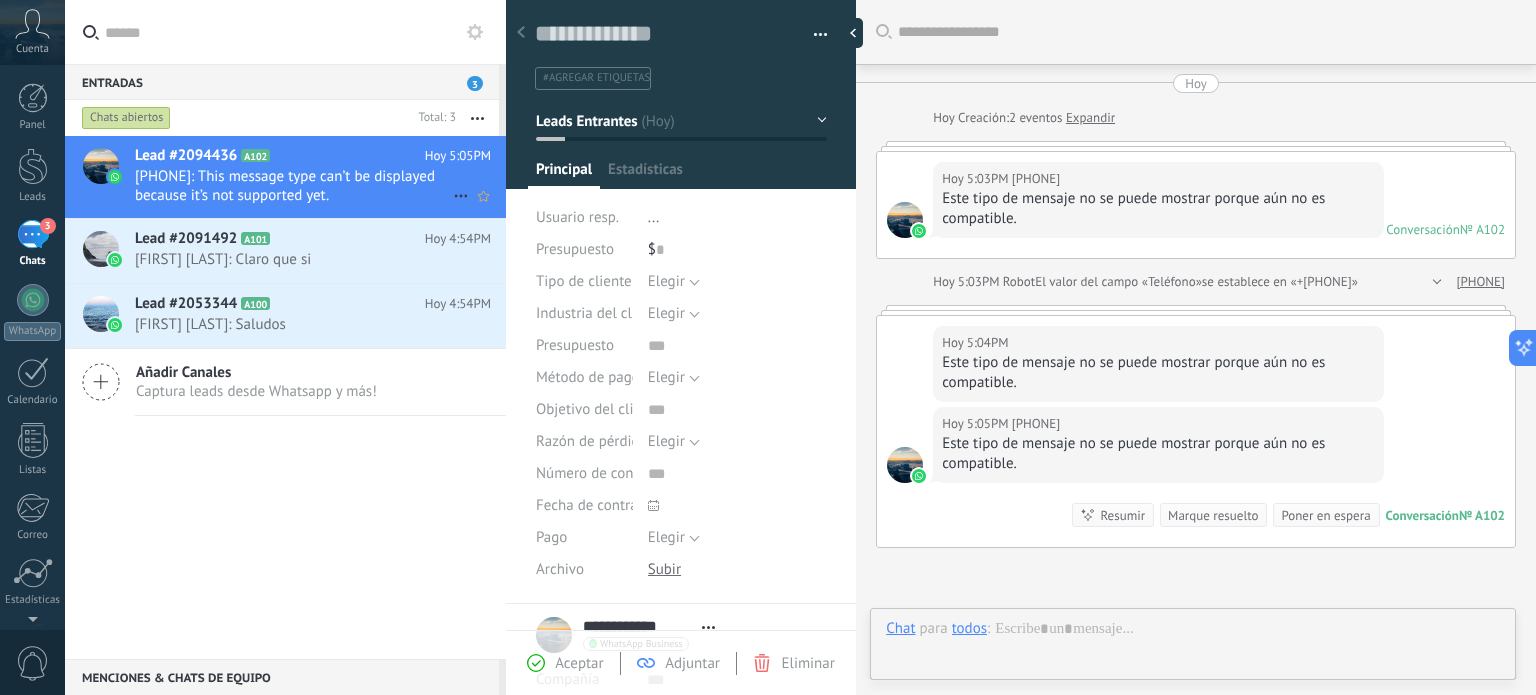 scroll, scrollTop: 29, scrollLeft: 0, axis: vertical 